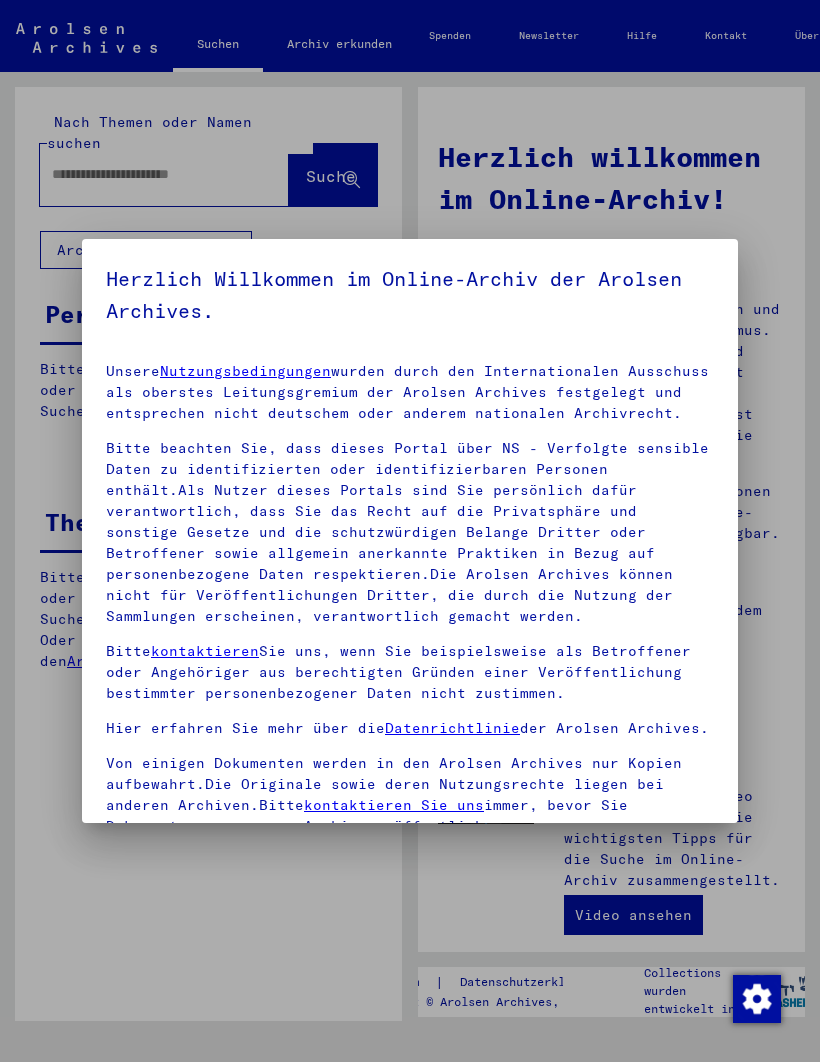 type on "****" 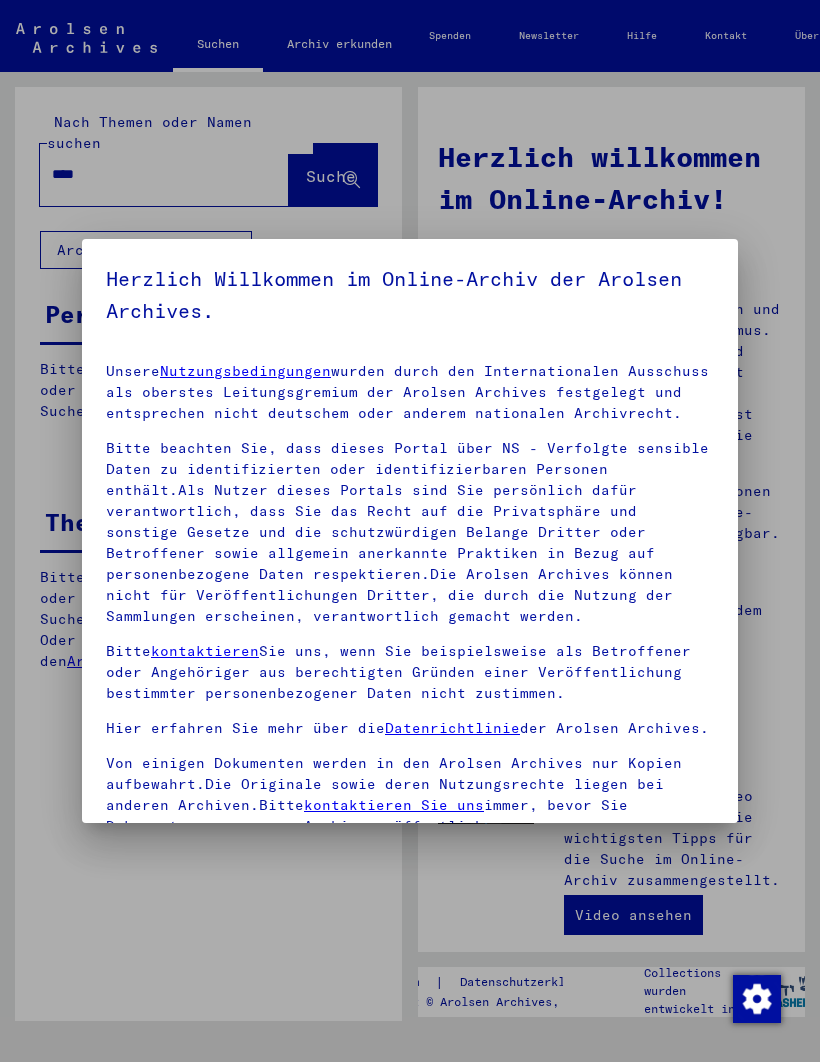scroll, scrollTop: 0, scrollLeft: 0, axis: both 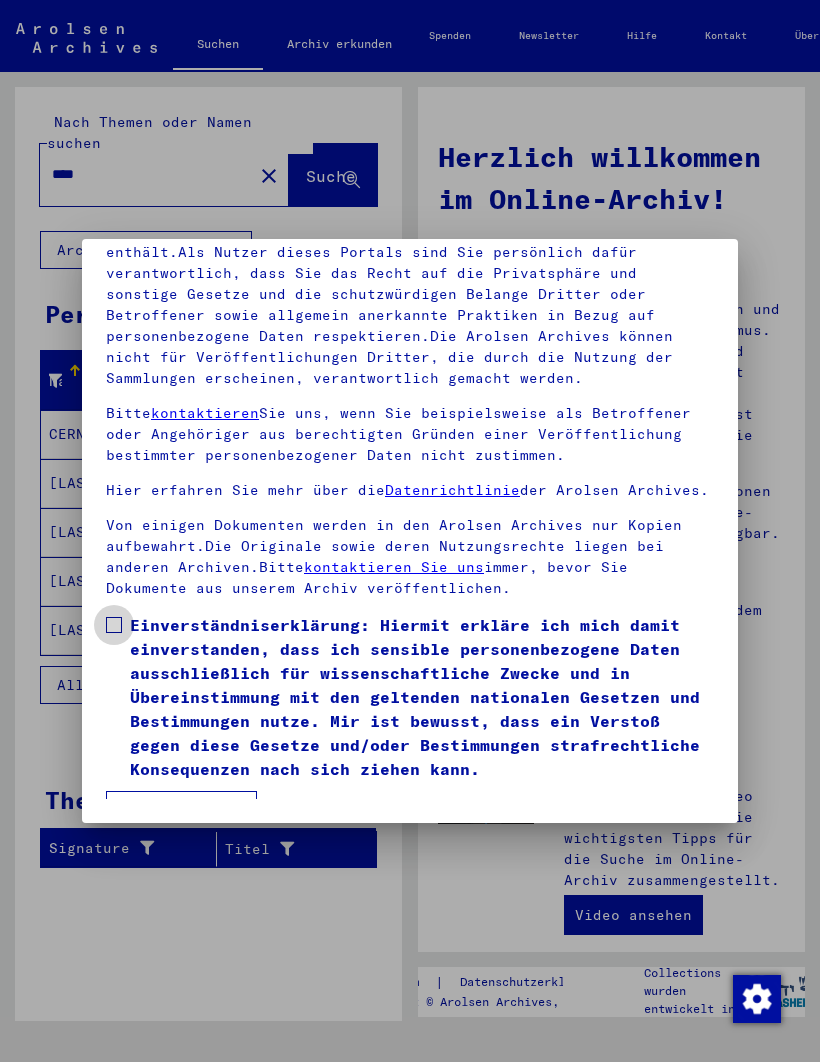 click at bounding box center (114, 625) 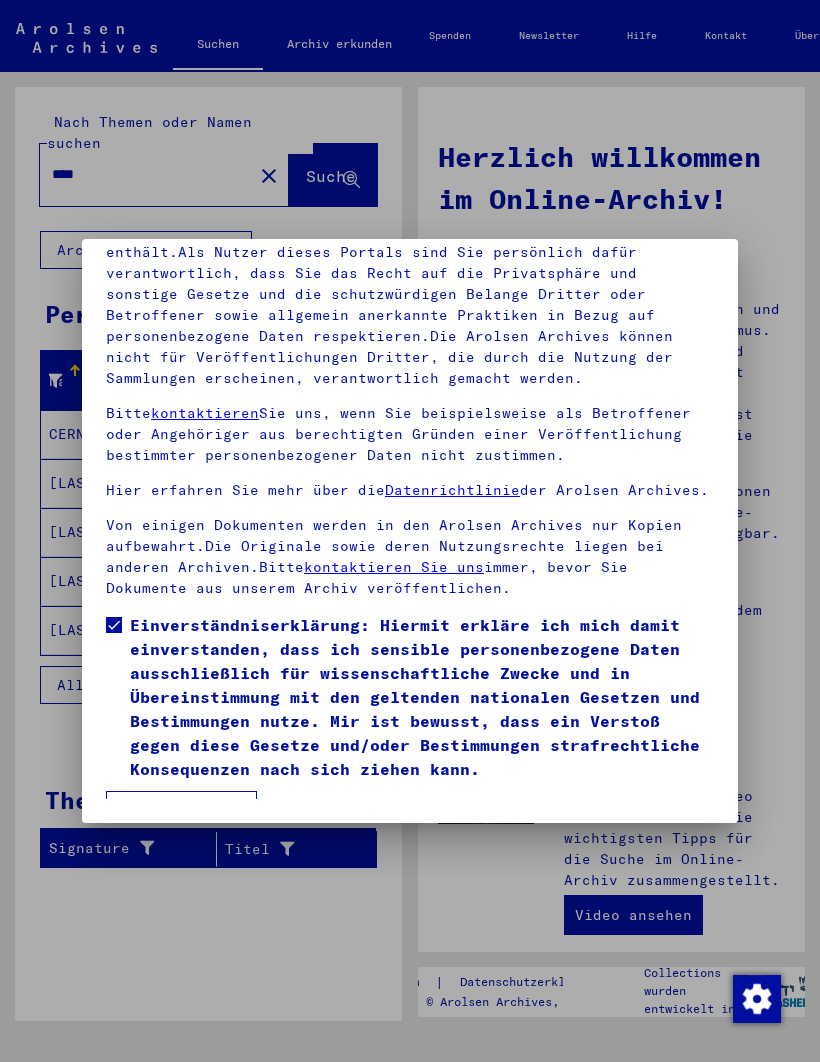 click on "Ich stimme zu" at bounding box center [181, 810] 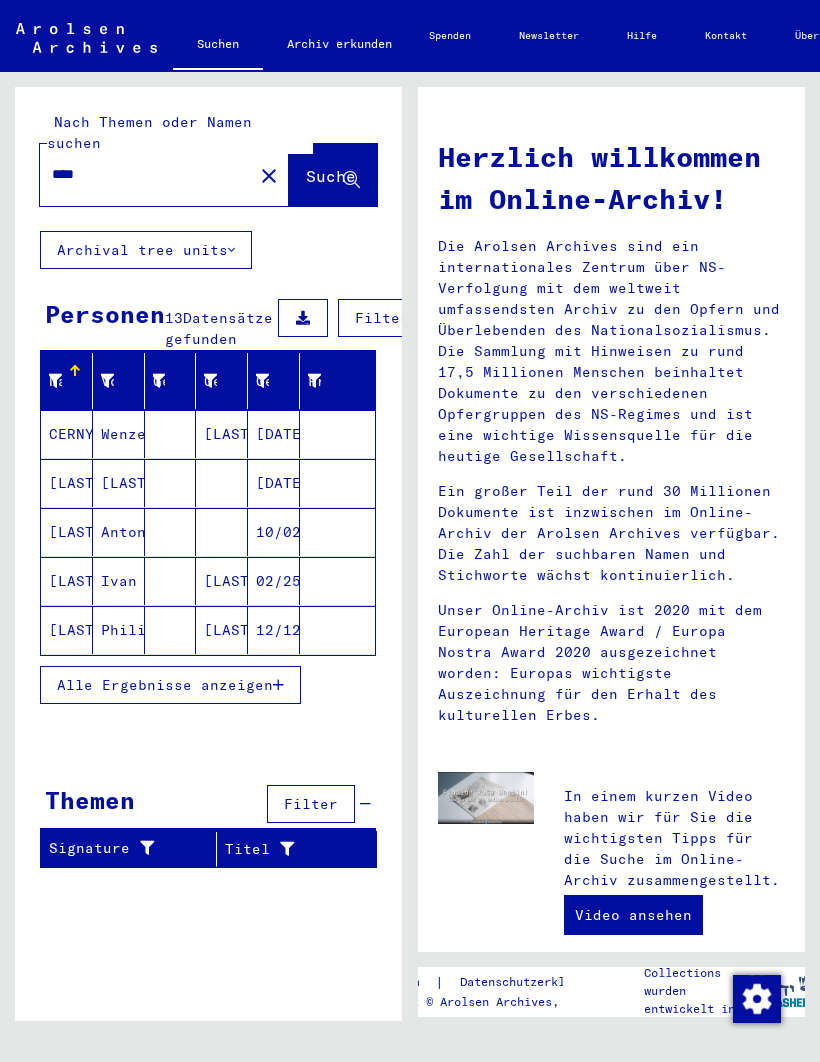 click on "[LAST]" at bounding box center [67, 532] 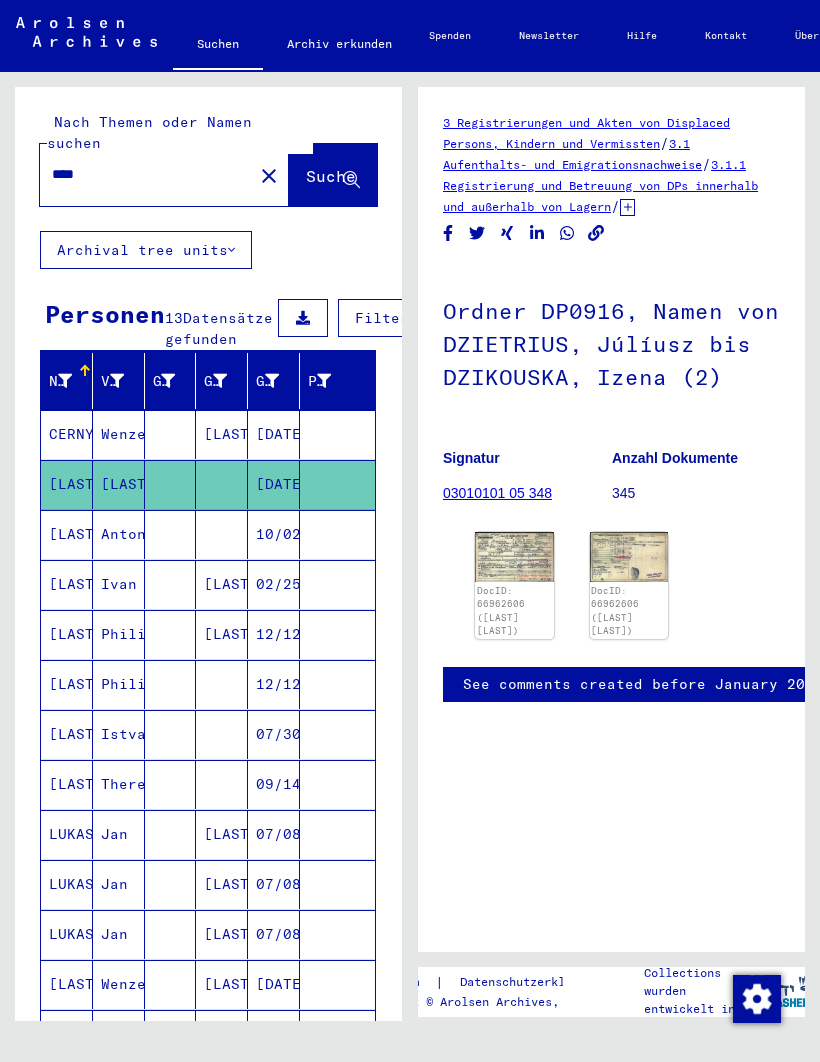 scroll, scrollTop: 0, scrollLeft: 0, axis: both 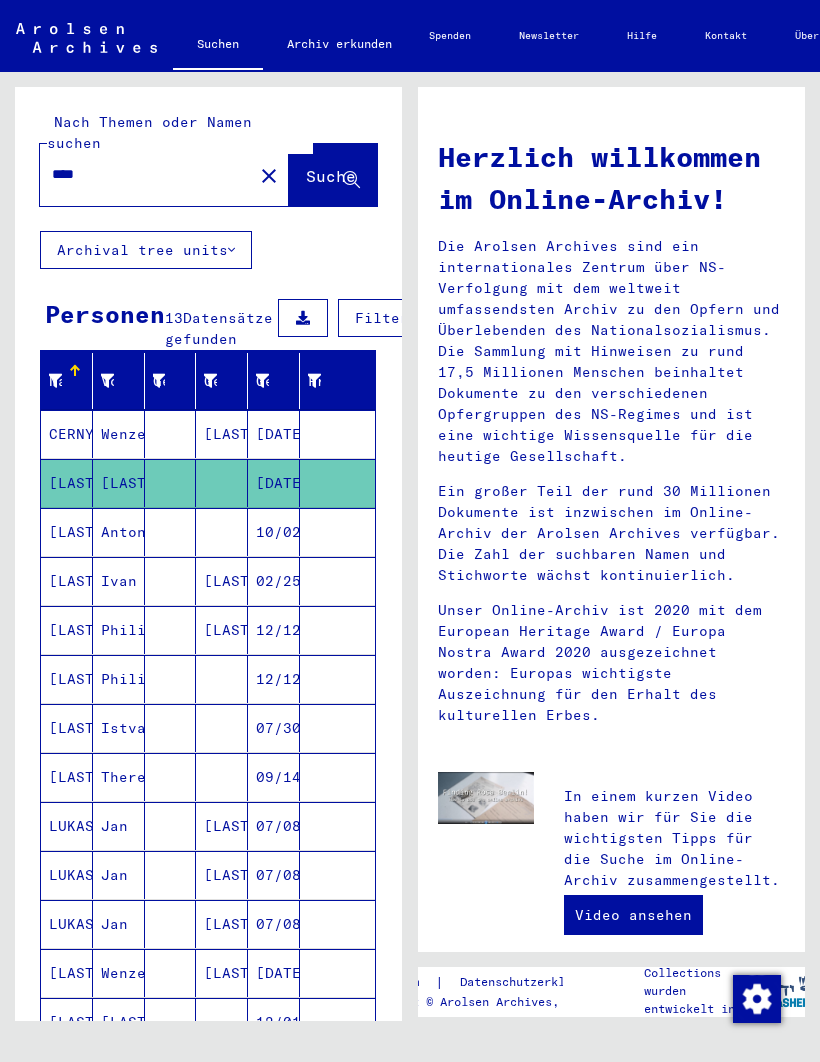 click on "Nachname   Vorname   Geburtsname   Geburt‎   Geburtsdatum   Prisoner #   [LAST]   [FIRST]      [LAST]   [DATE]      [LAST]   [FIRST]         [DATE]      [LAST]   [FIRST]      [LAST]   [FIRST]   [DATE]      [LAST]   [FIRST]         [DATE]      [LAST]   [FIRST]         [DATE]      [LAST]   [FIRST]         [DATE]      [LAST]   [FIRST]   [DATE]      [LAST]   [FIRST]      [DATE]      [LAST]   [FIRST]   [DATE]      [LAST]   [FIRST]   [DATE]      [LAST]   [FIRST]   [DATE]      [LAST]   [FIRST]      [DATE]      [LAST]   [FIRST]         [DATE]      1 – 13 of 13  *  of 1  Weniger anzeigen  Signature Nachname Vorname Geburtsname Geburt‎ Geburtsdatum Prisoner # Vater (Adoptivvater) Mutter (Adoptivmutter) Religion Nationalität Beruf Haftstätte Sterbedatum Letzter Wohnort Letzter Wohnort (Land) Haftstätte Letzter Wohnort (Provinz) Letzter Wohnort (Ort) Letzter Wohnort (Stadtteil) Letzter Wohnort (Straße) Letzter Wohnort (Hausnummer) [LAST]" at bounding box center (208, 782) 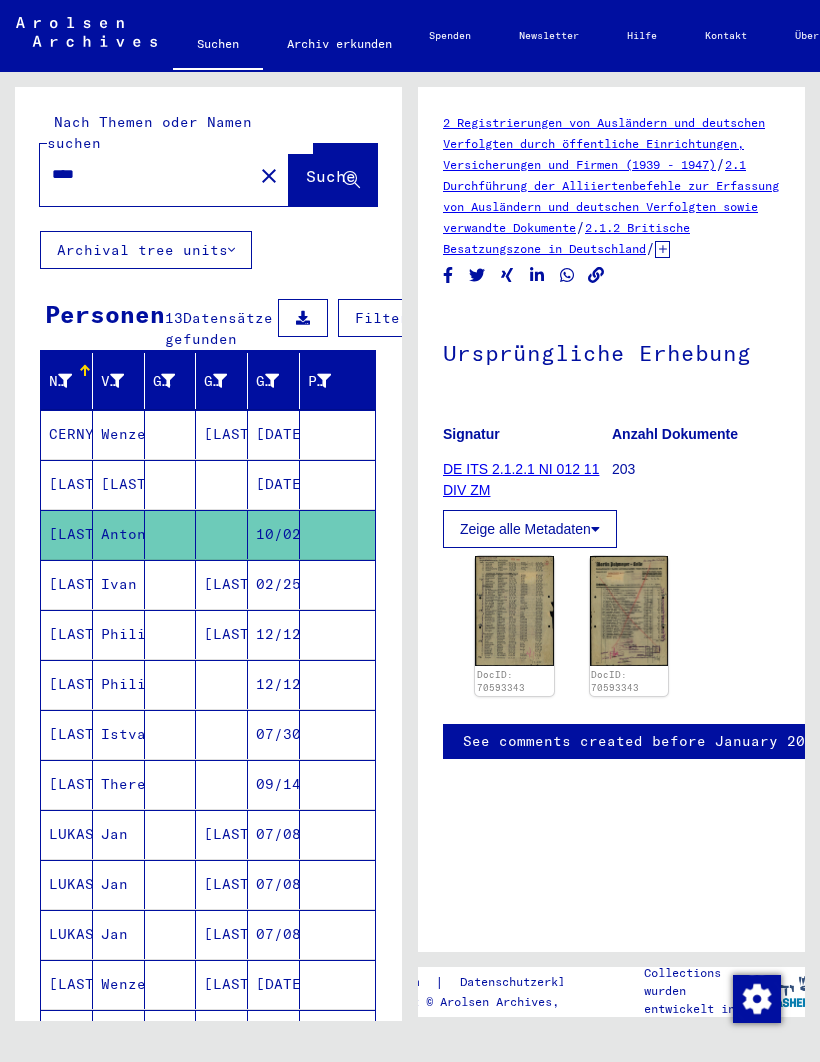 scroll, scrollTop: 0, scrollLeft: 0, axis: both 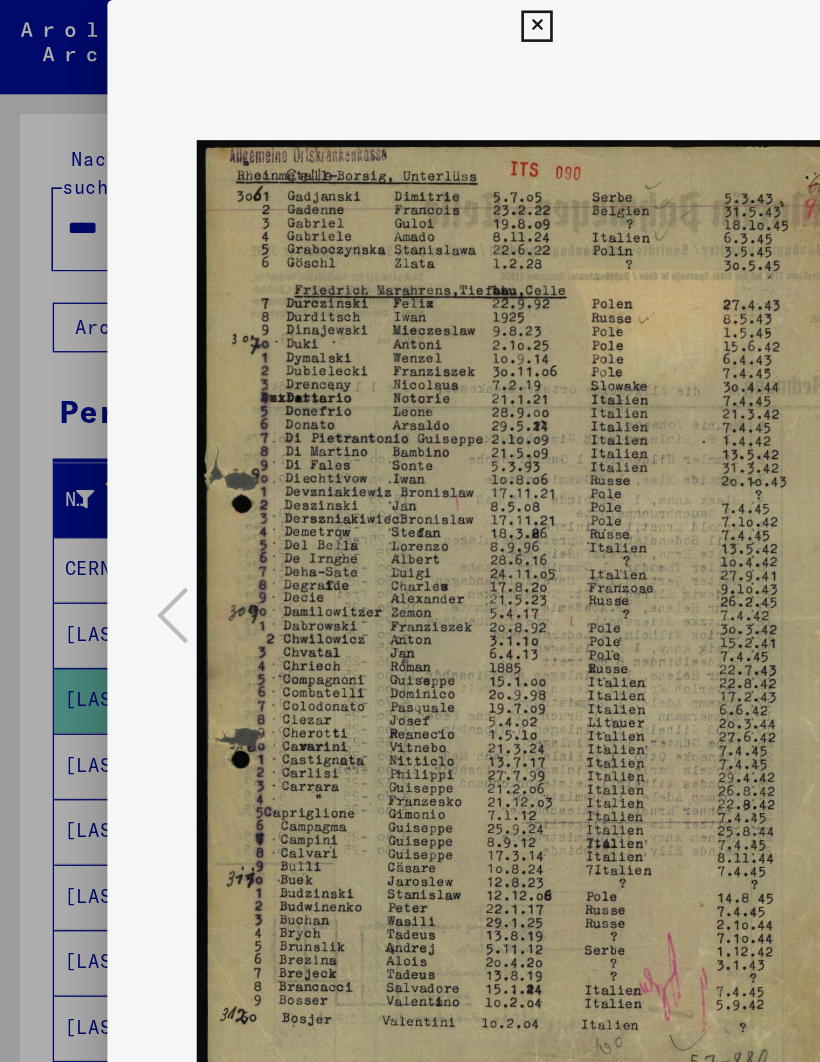 click at bounding box center [410, 531] 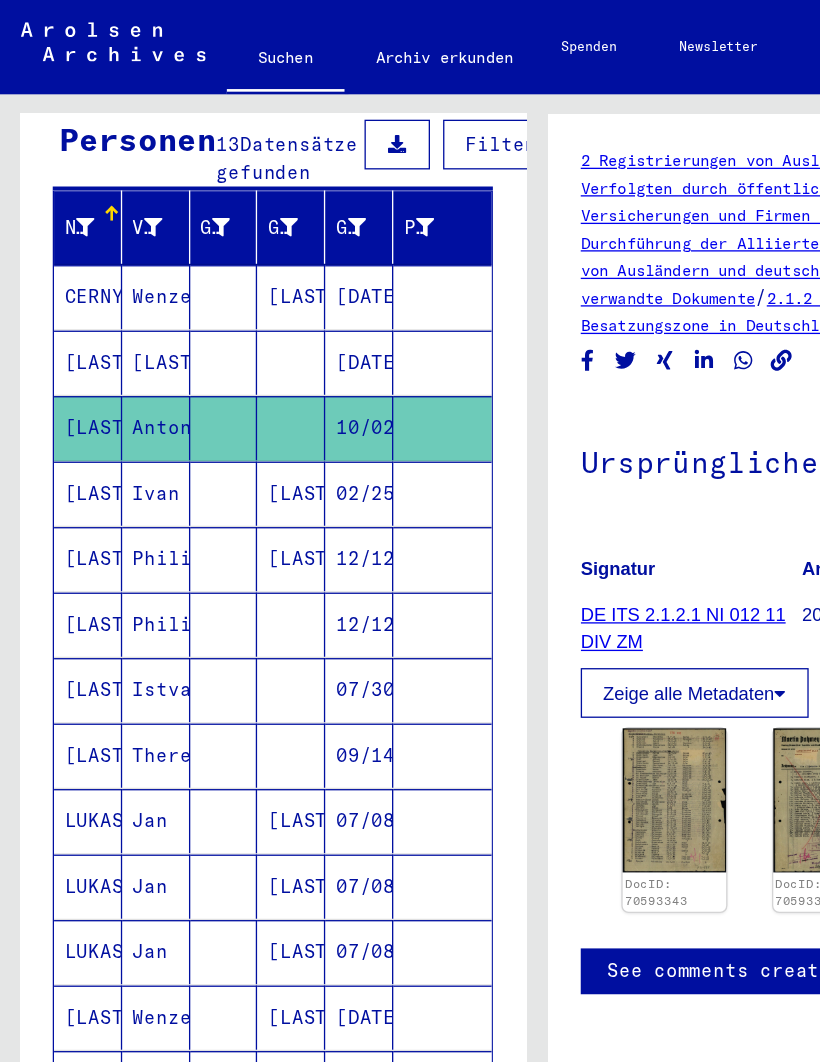 scroll, scrollTop: 208, scrollLeft: 0, axis: vertical 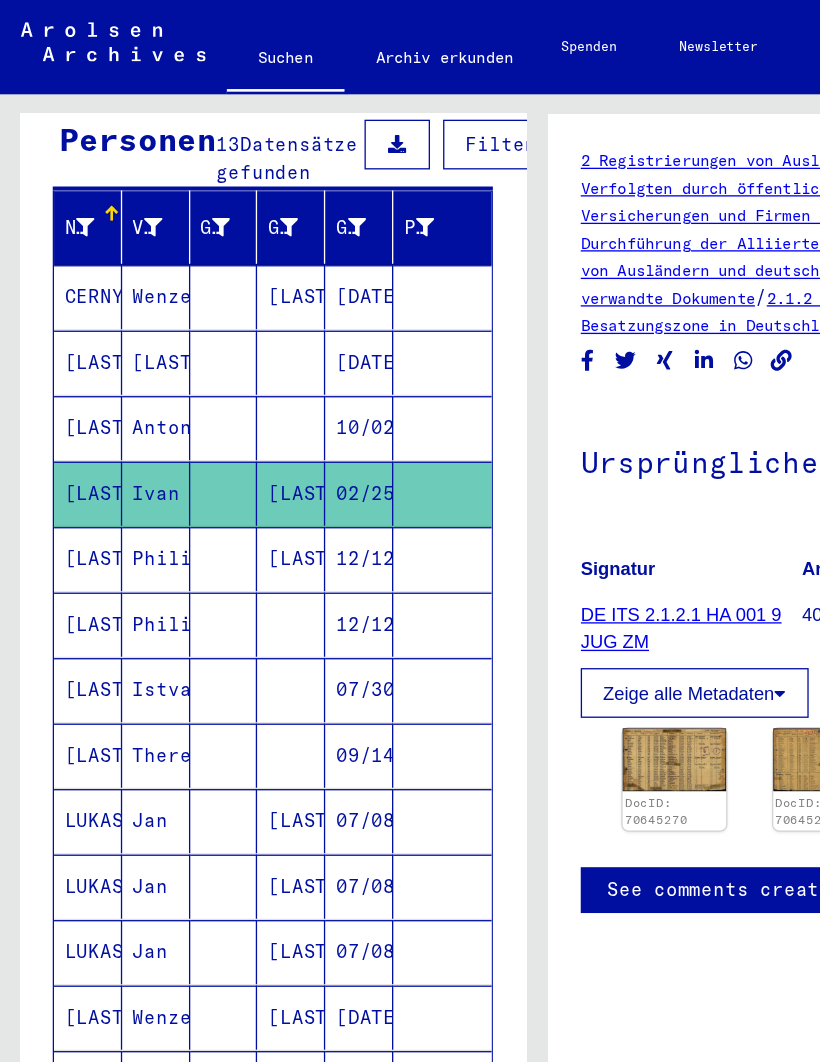 click 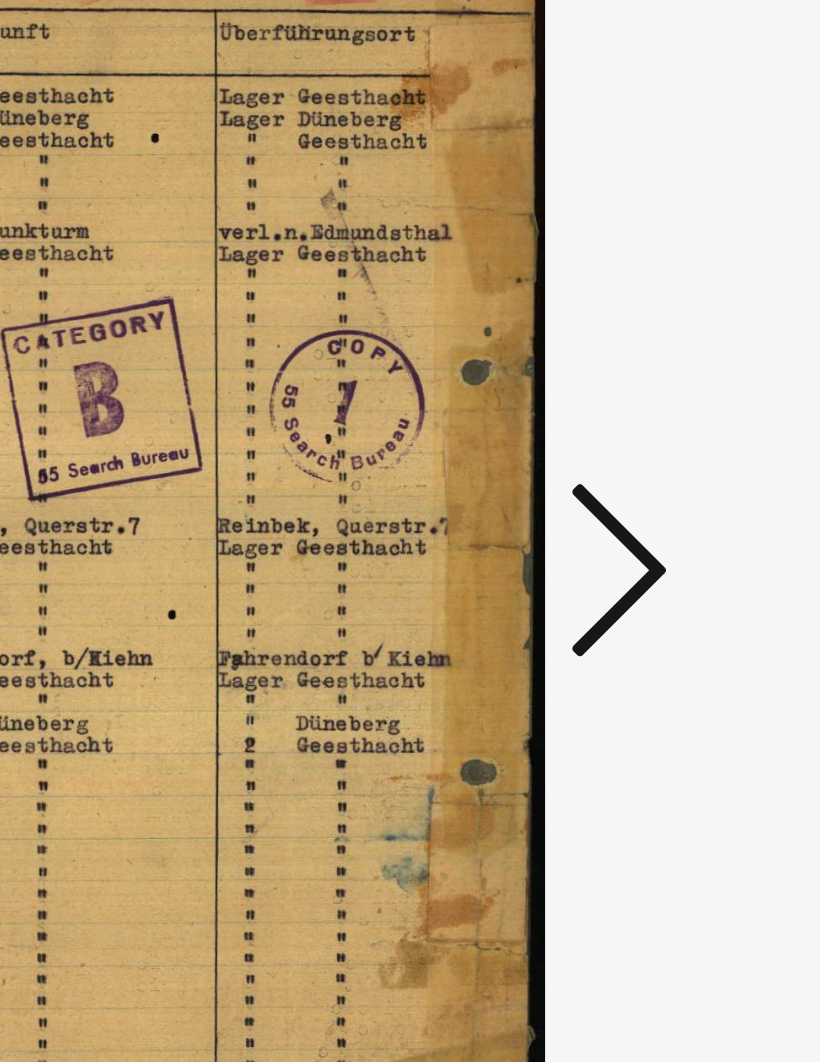 click at bounding box center [688, 467] 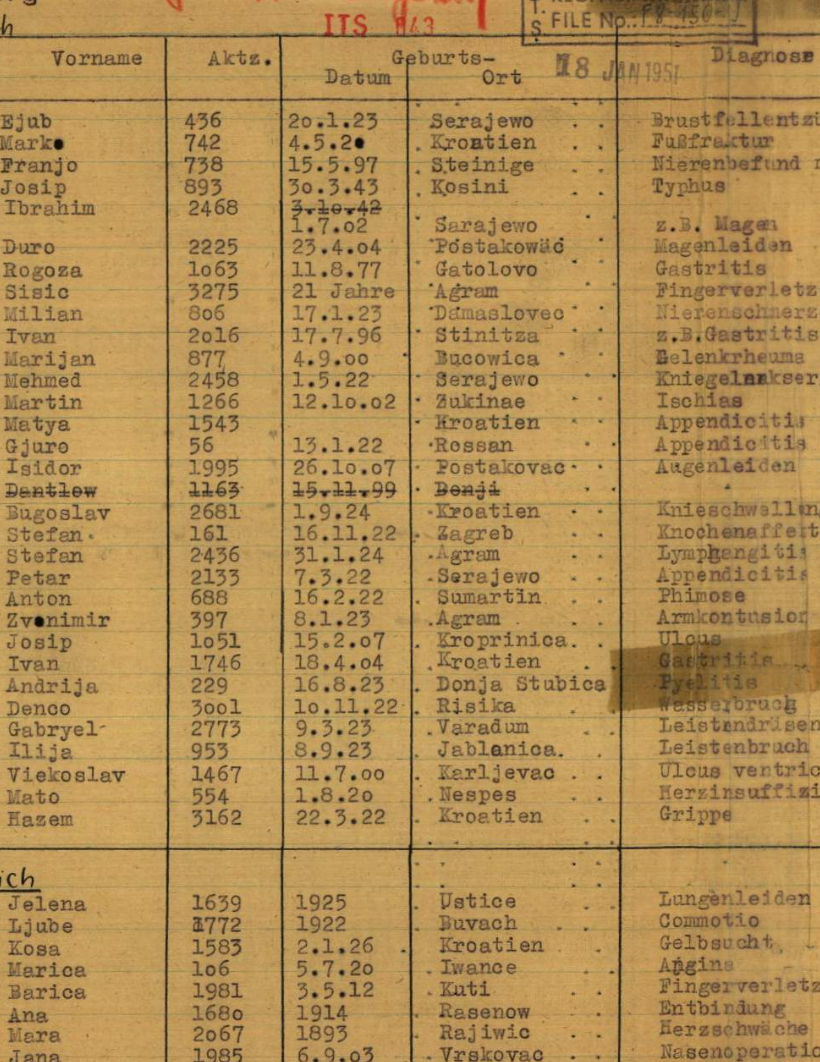 scroll, scrollTop: 0, scrollLeft: 0, axis: both 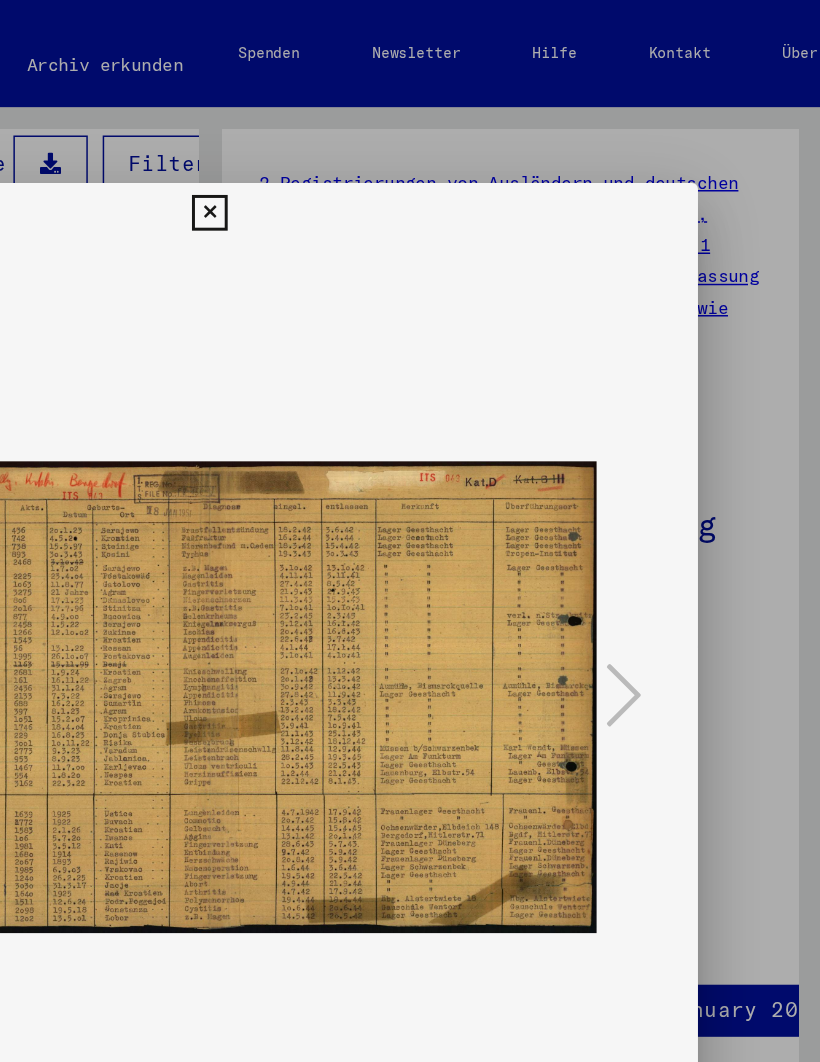 click at bounding box center (409, 143) 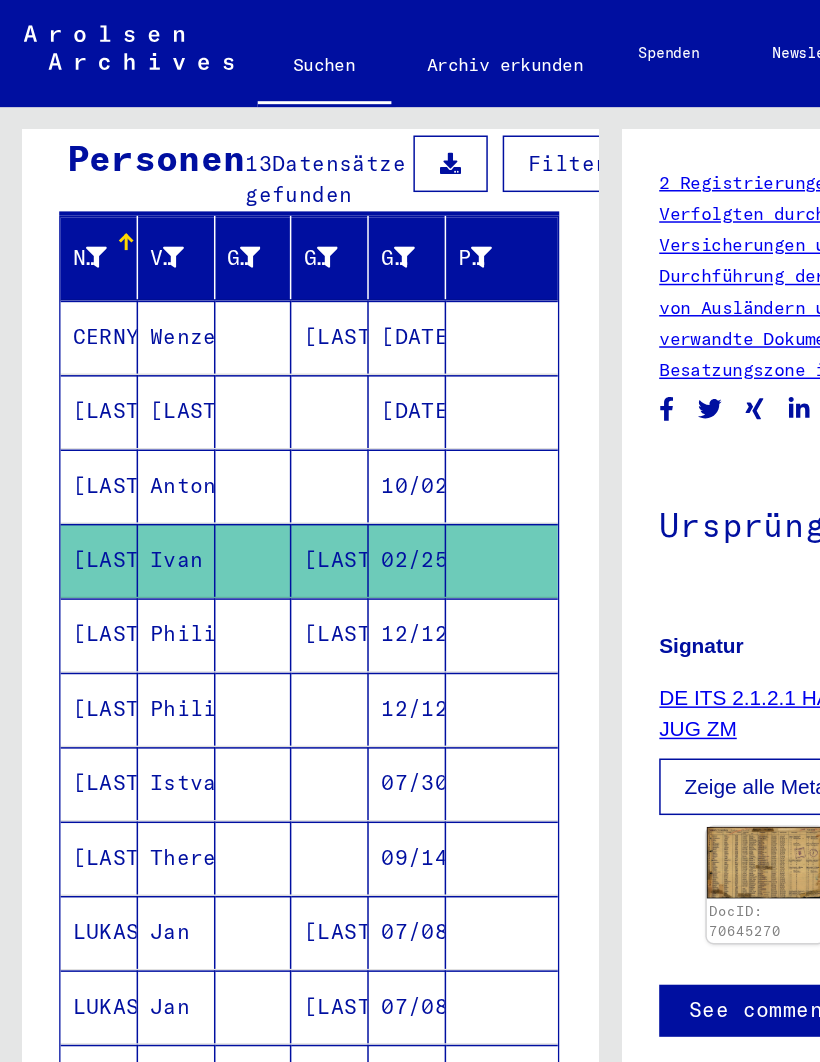 click on "[LAST]" at bounding box center (67, 476) 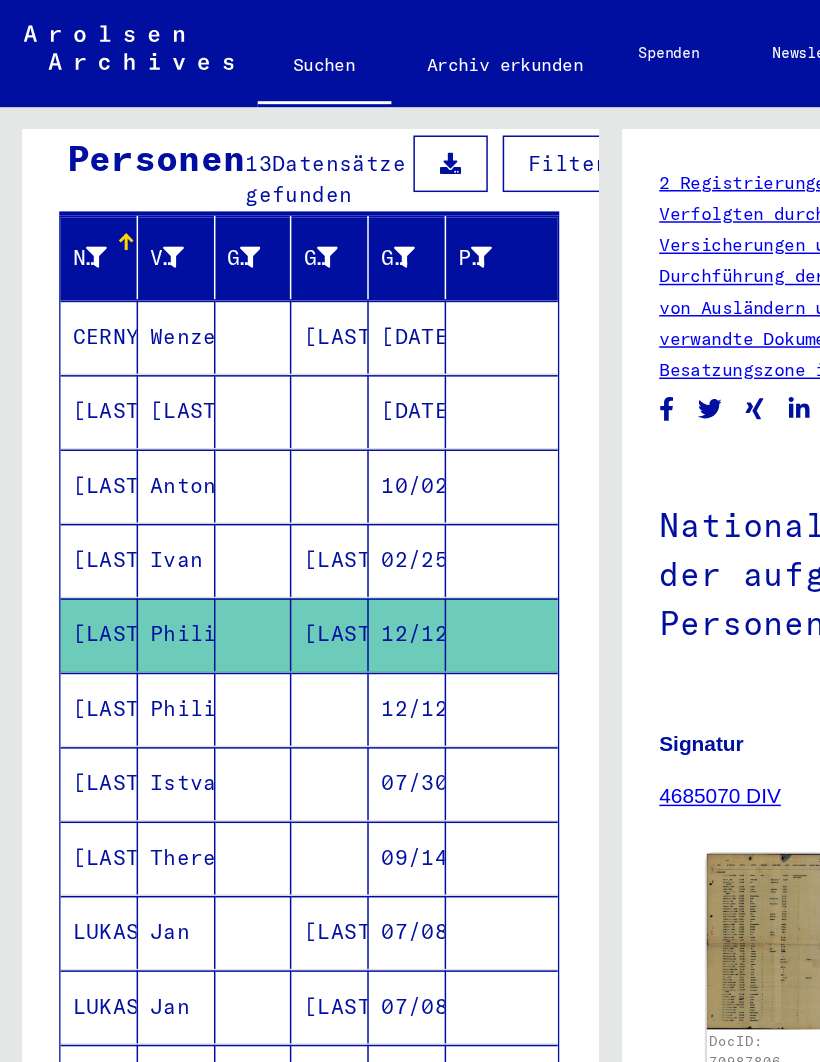 scroll, scrollTop: 0, scrollLeft: 0, axis: both 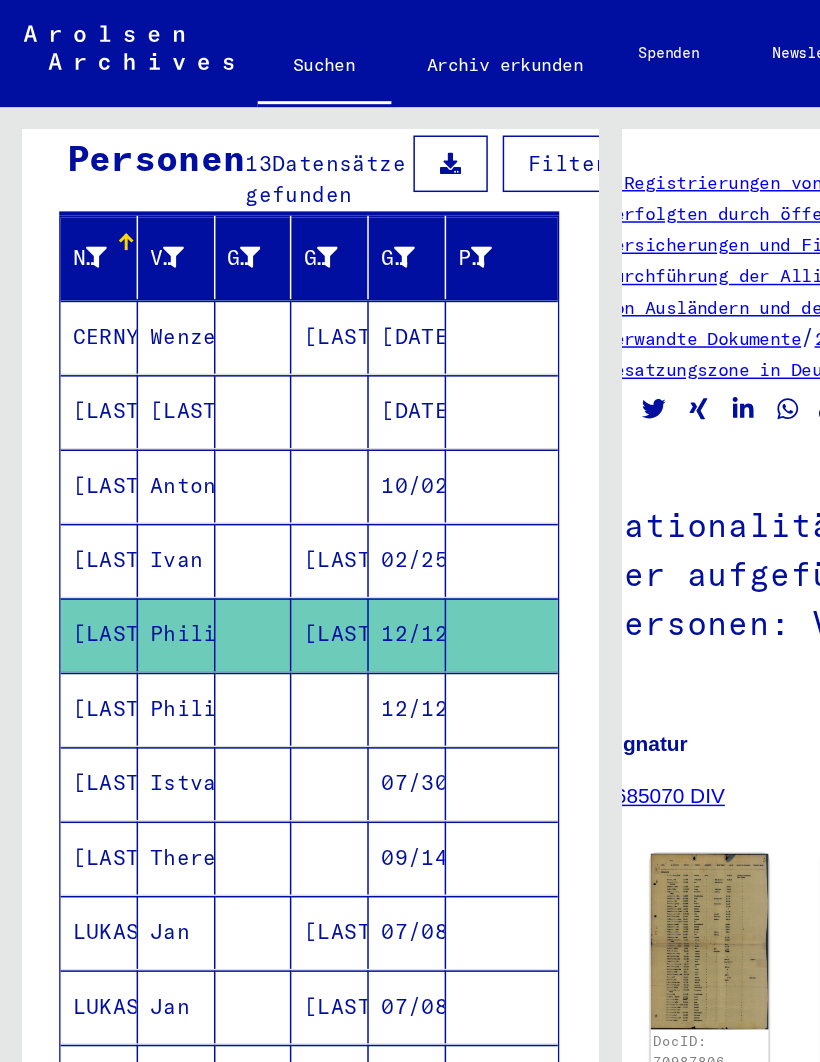click 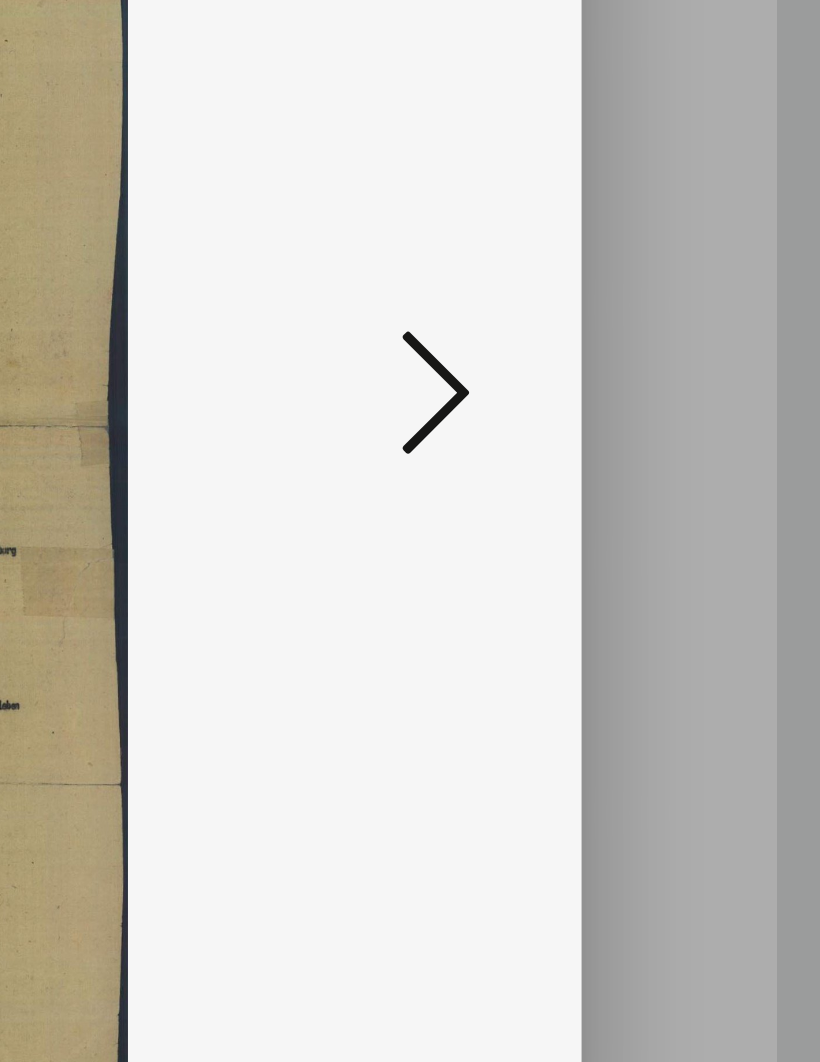 click at bounding box center (688, 467) 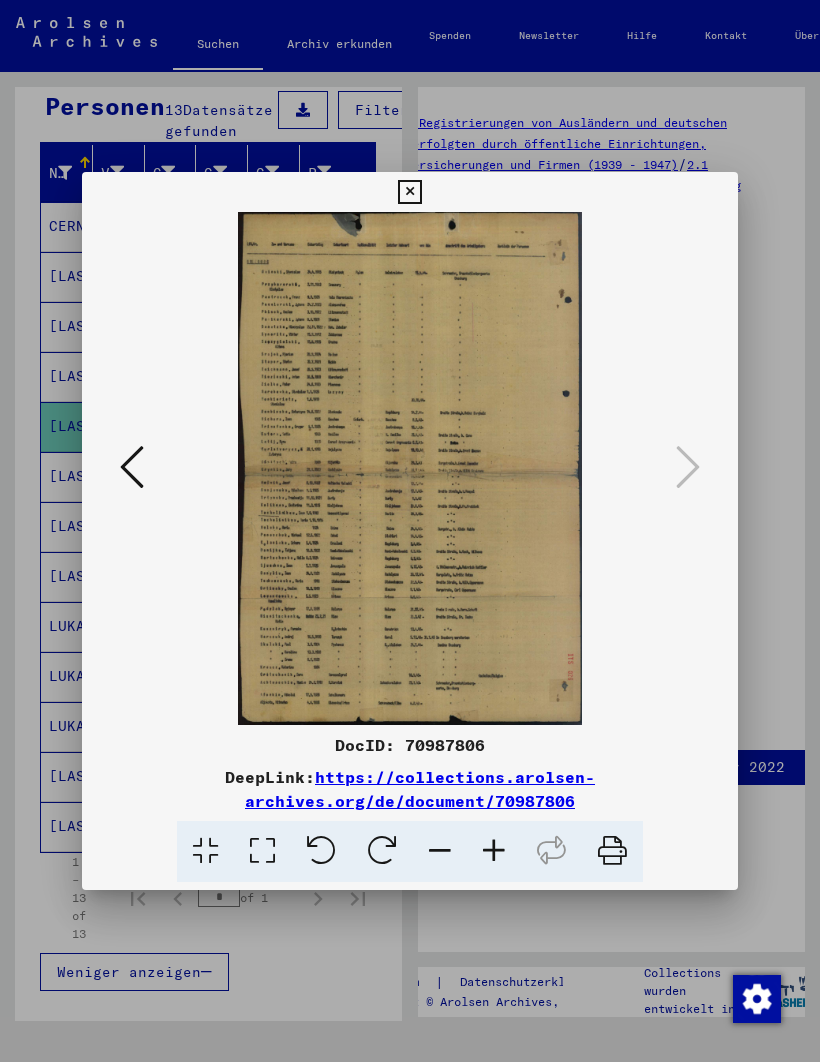 click at bounding box center [409, 192] 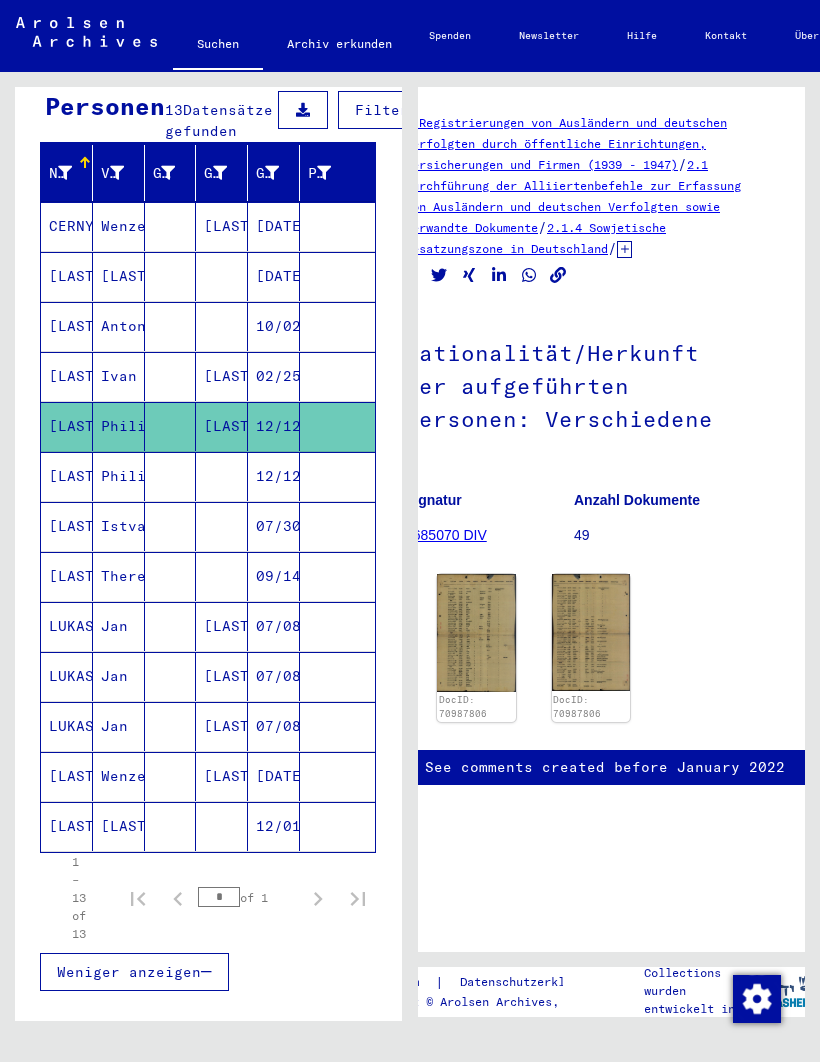click on "[LAST]" at bounding box center [67, 526] 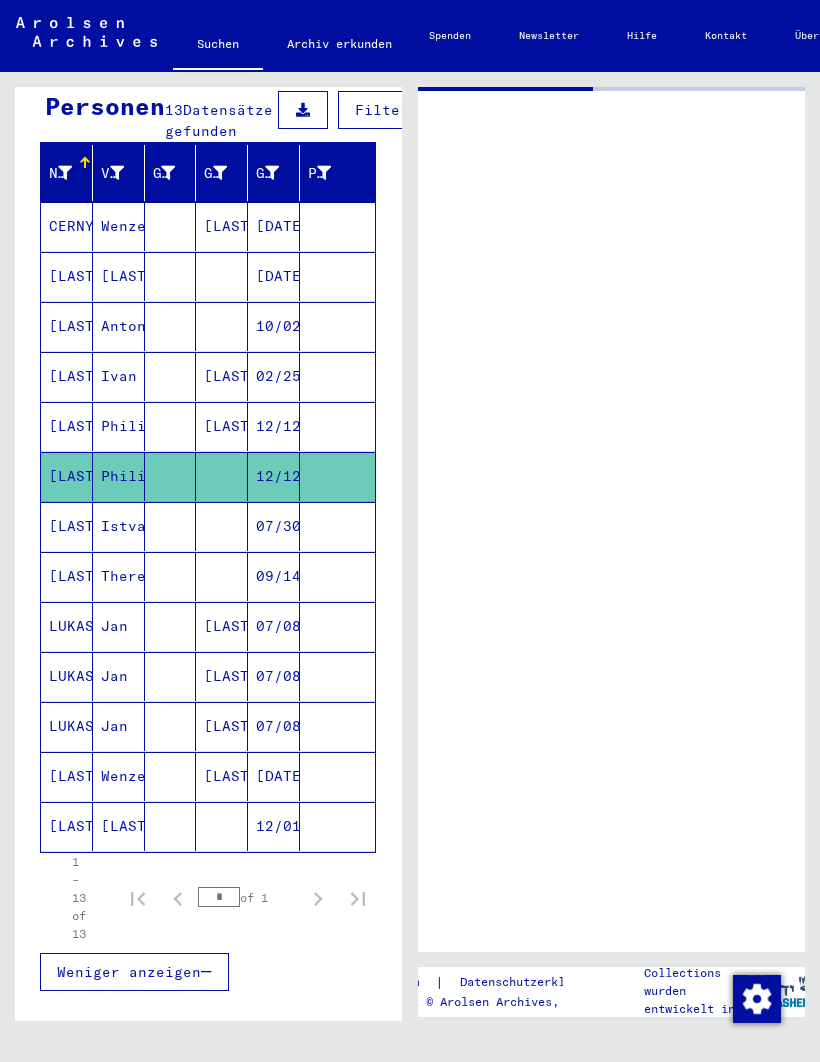 scroll, scrollTop: 0, scrollLeft: 0, axis: both 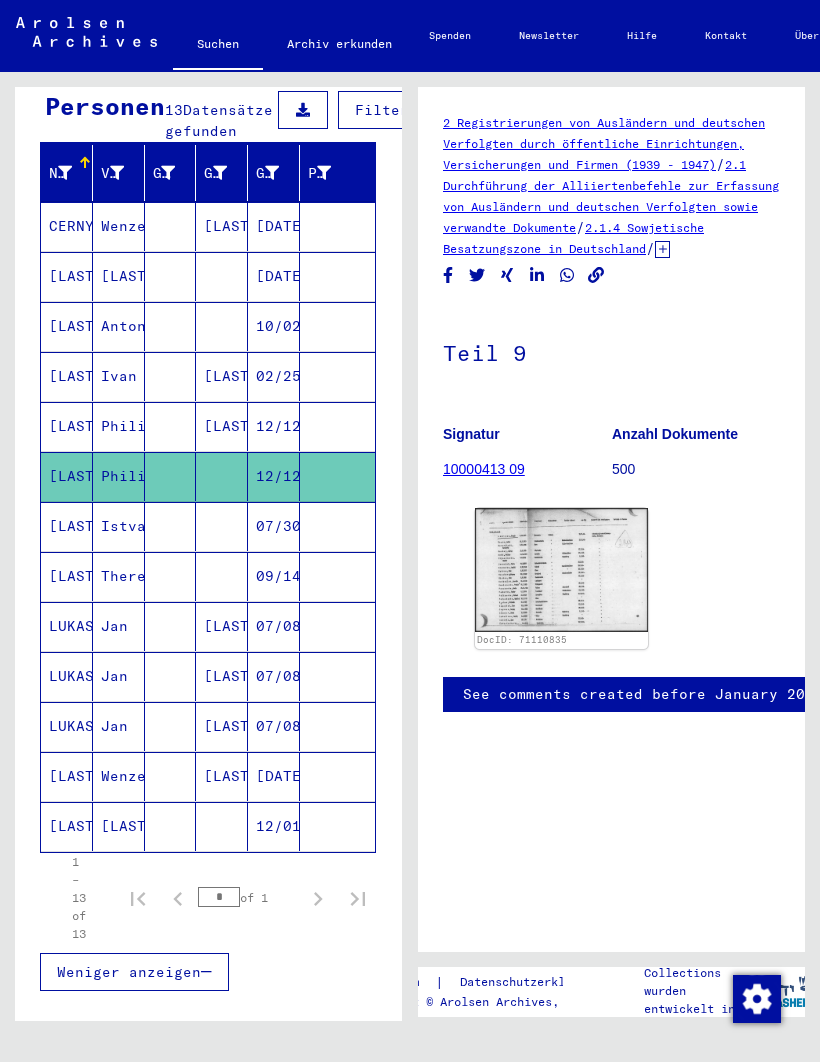 click 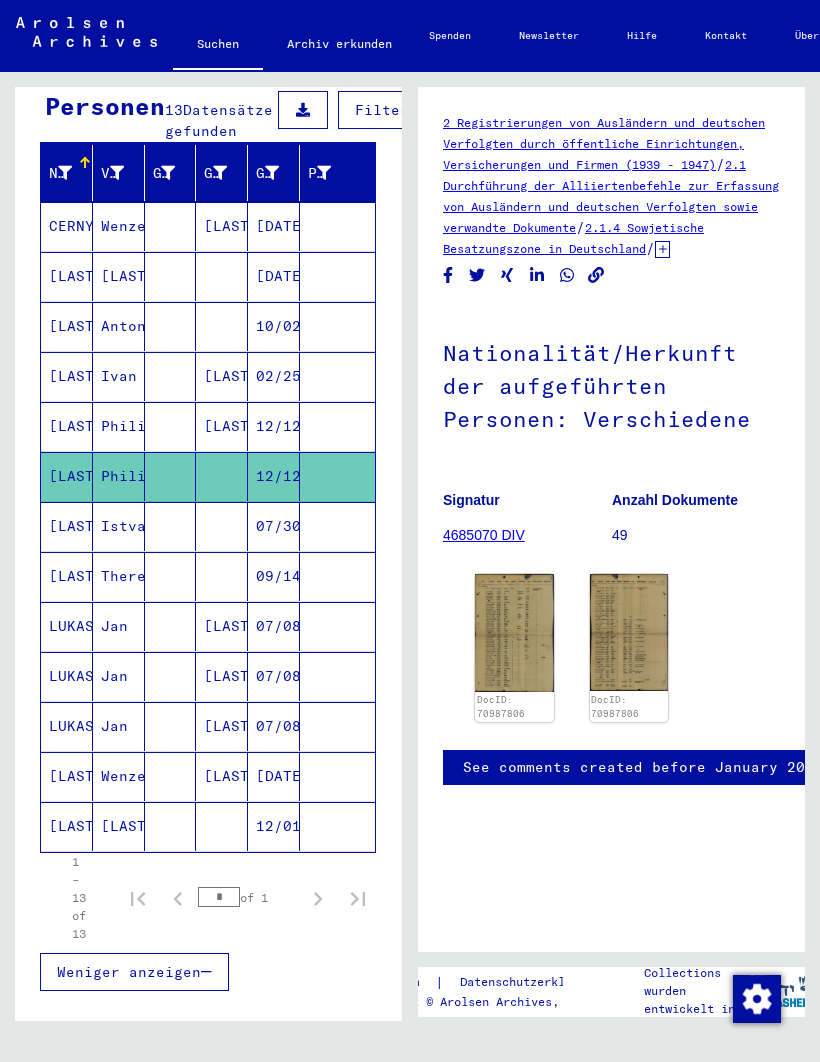 scroll, scrollTop: 0, scrollLeft: 0, axis: both 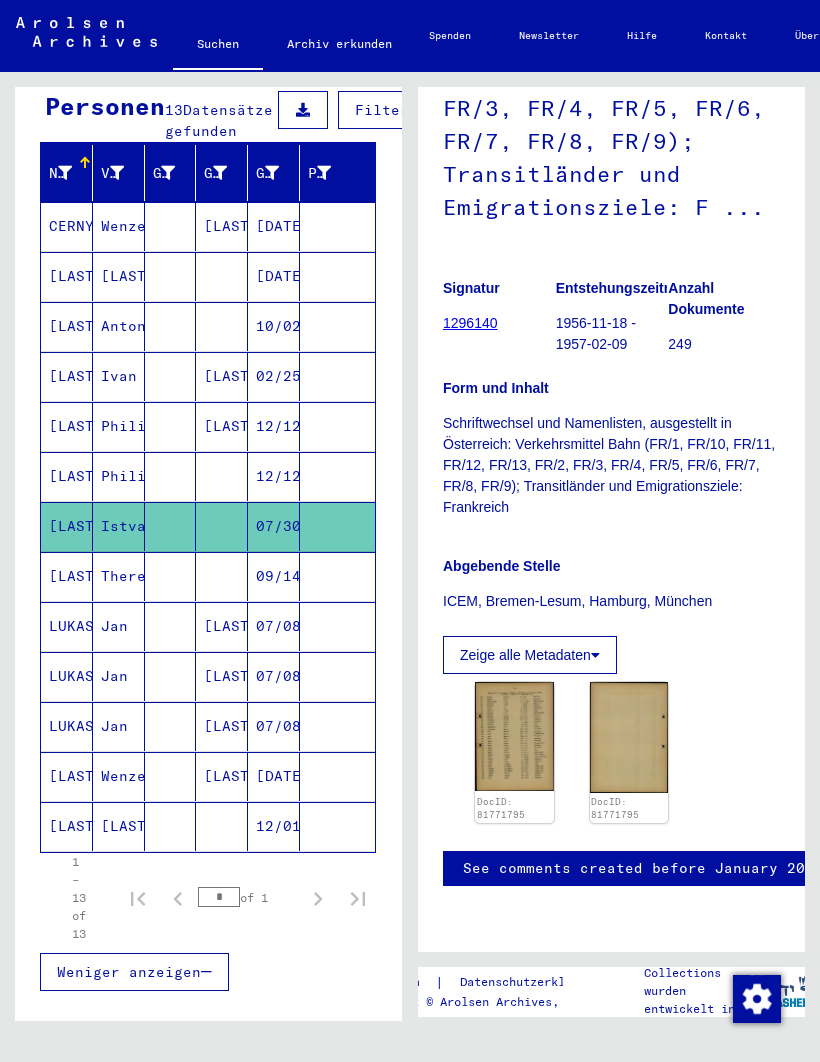 click on "[LAST]" at bounding box center (67, 626) 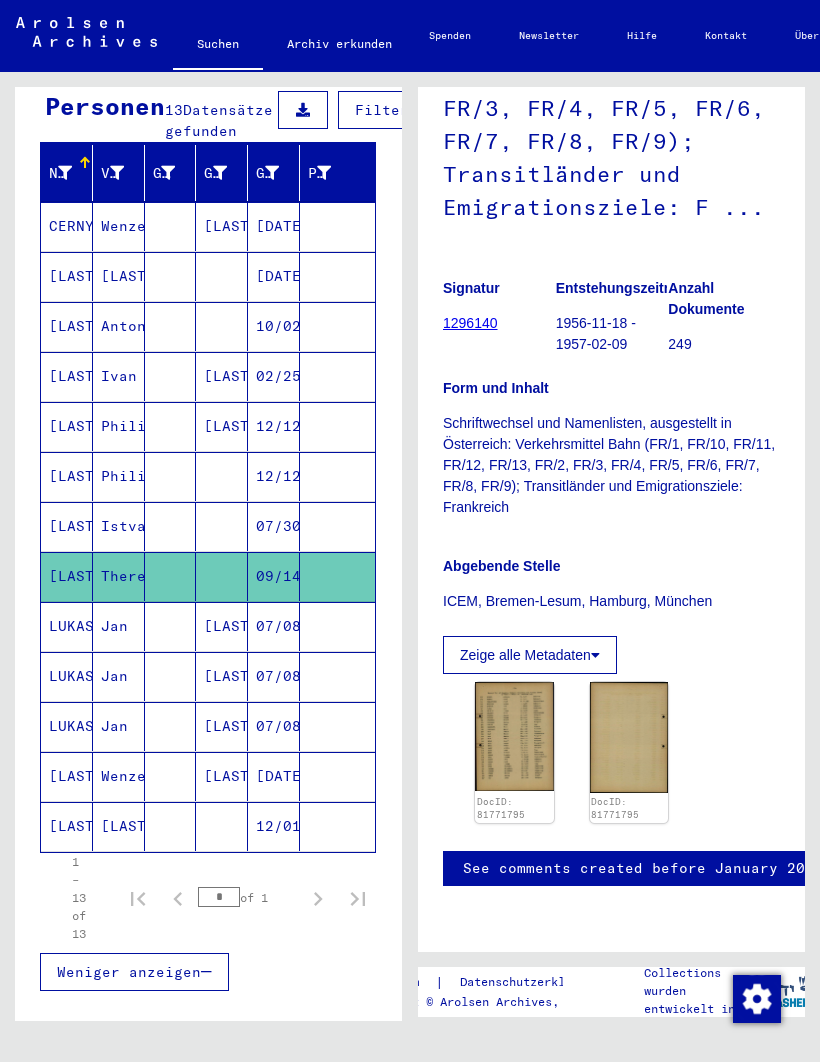 click 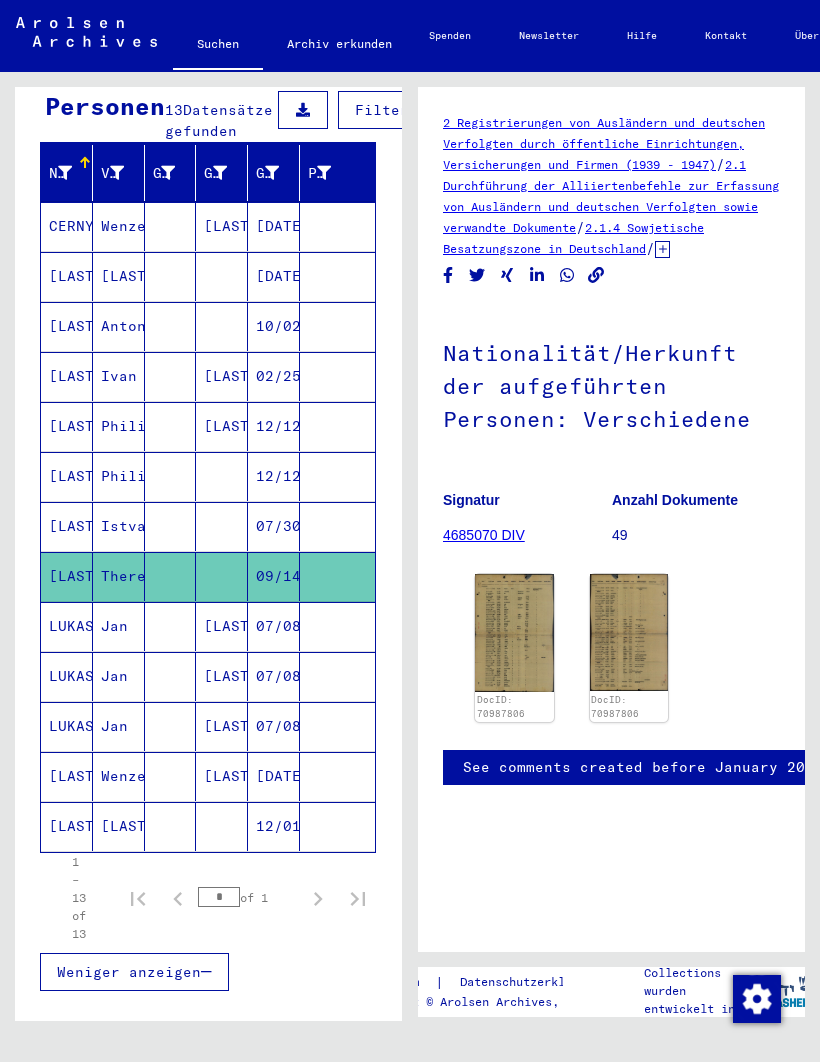 scroll, scrollTop: 0, scrollLeft: 0, axis: both 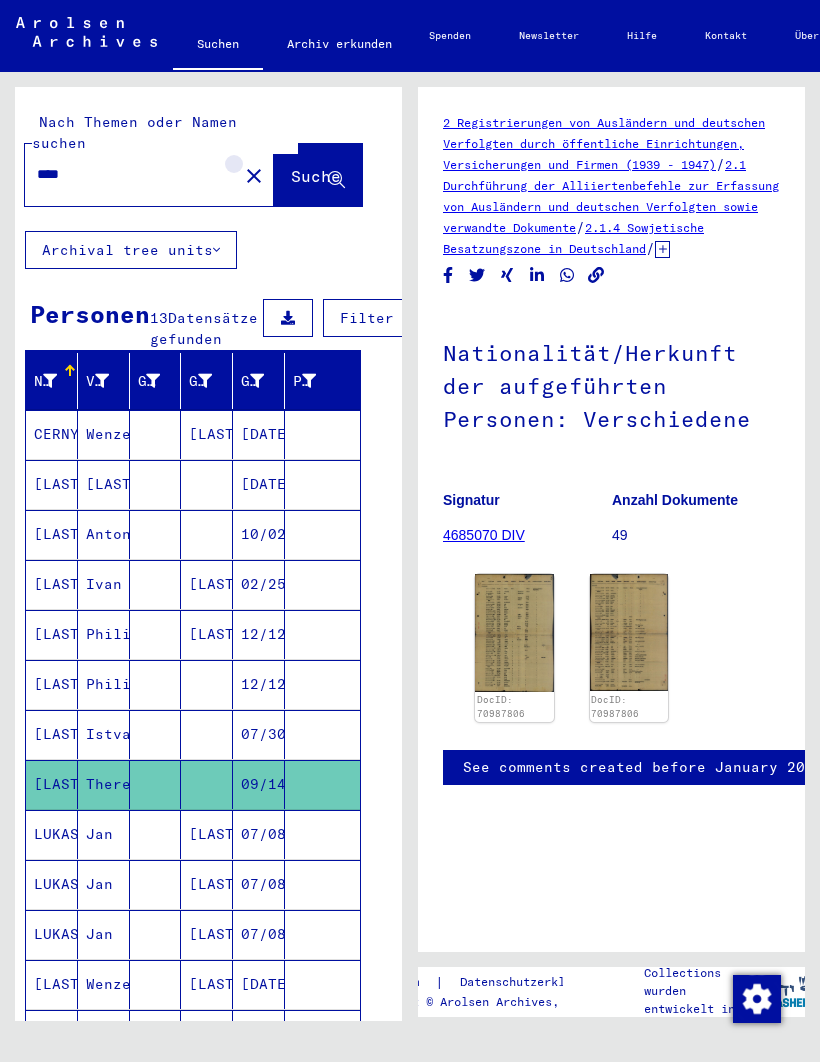click on "close" 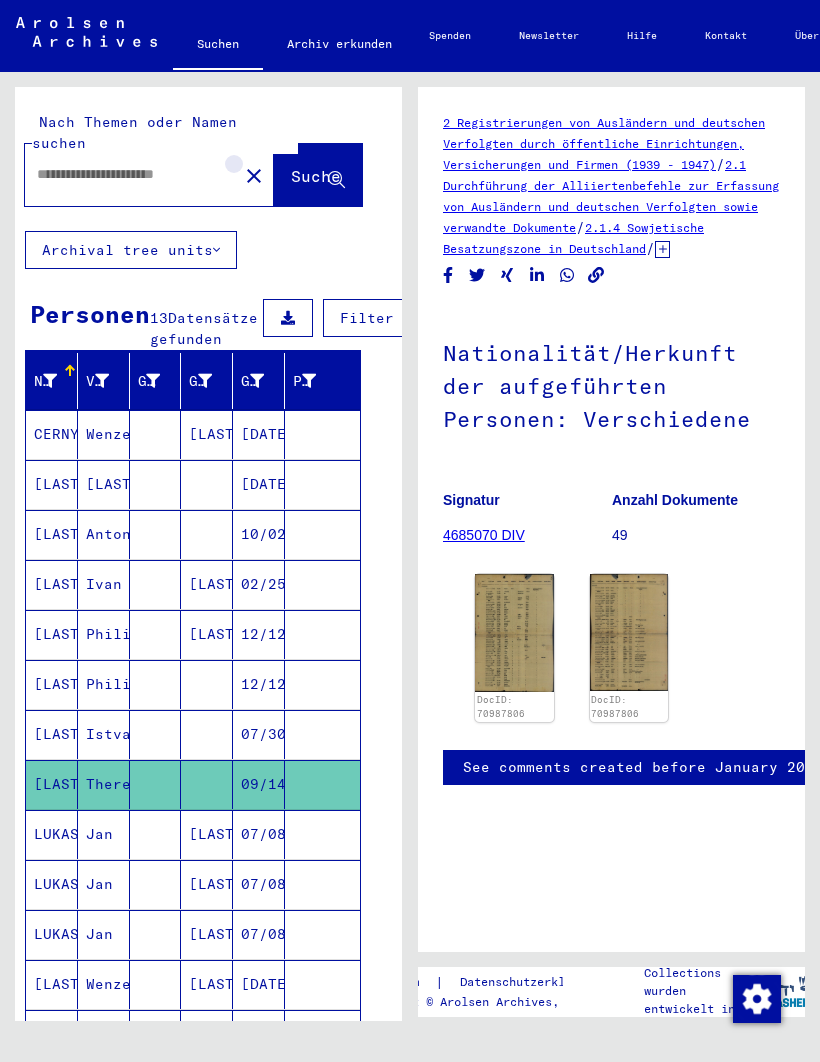 scroll, scrollTop: 0, scrollLeft: 0, axis: both 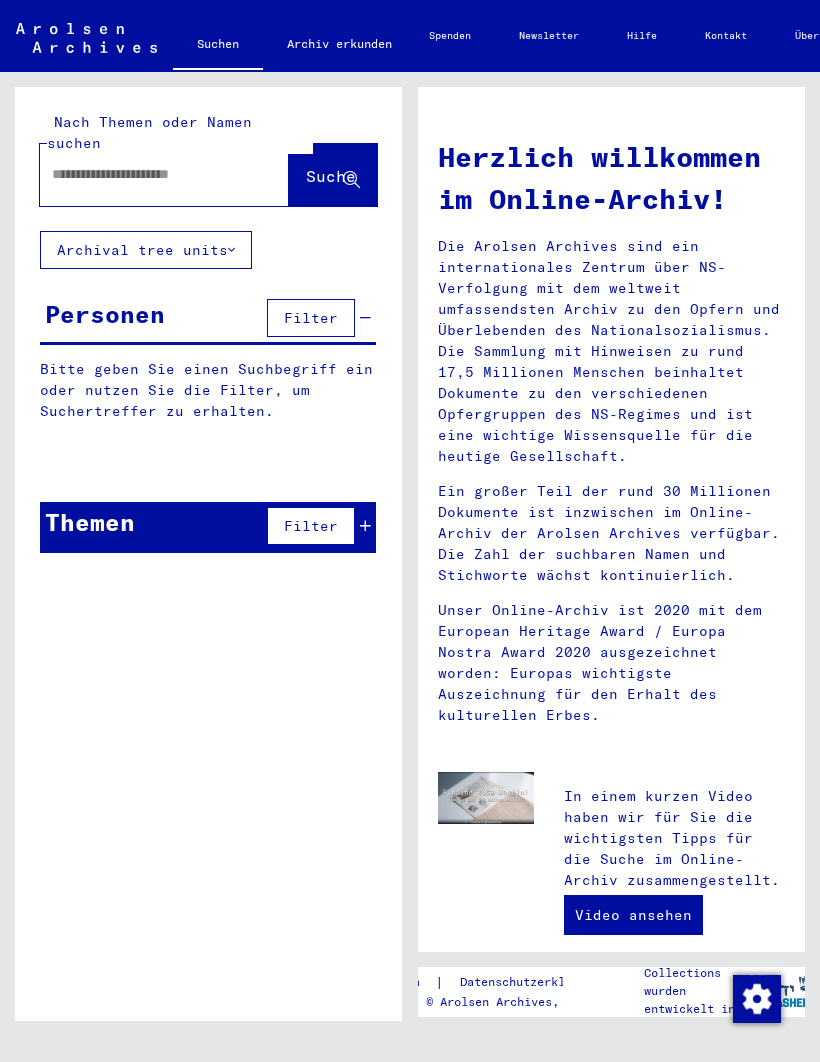 click 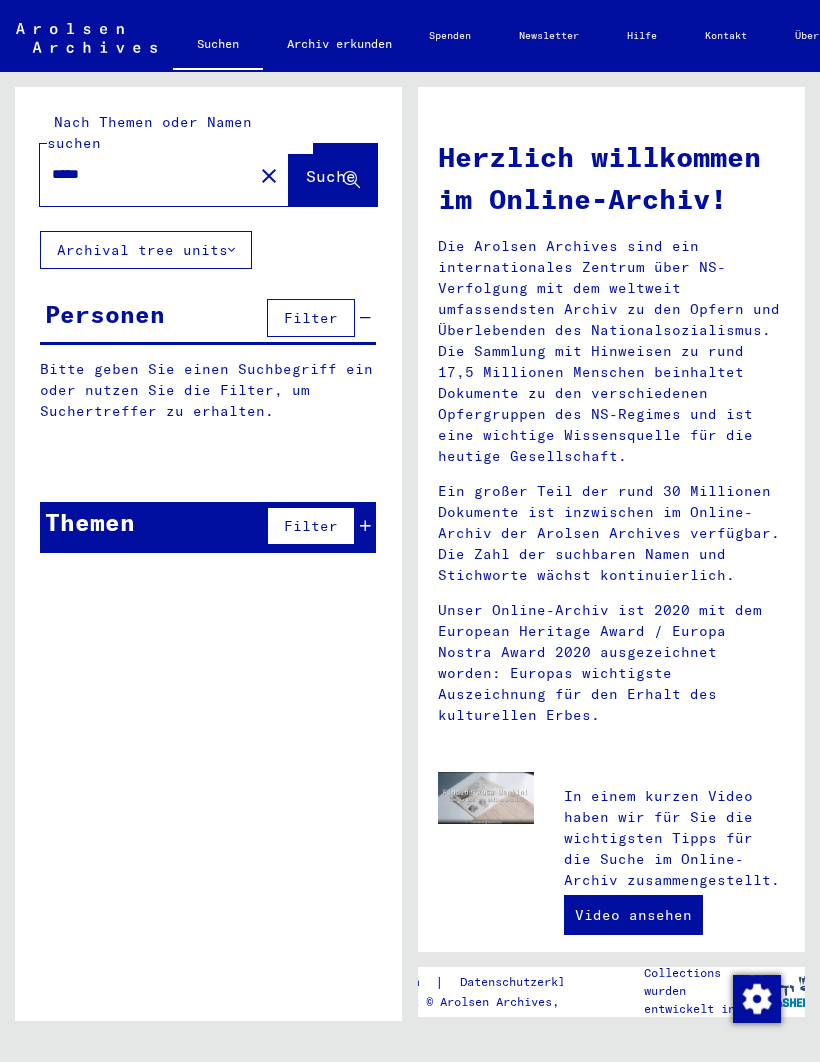 type on "*****" 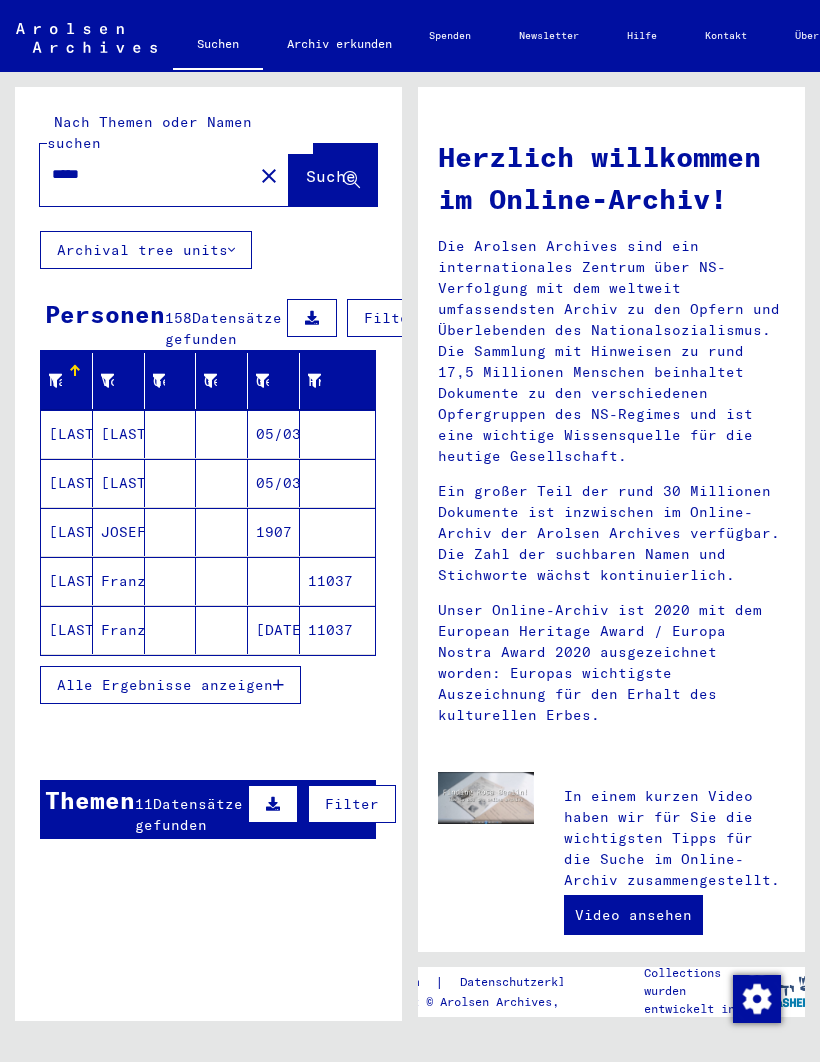 click on "[LAST]" at bounding box center [67, 483] 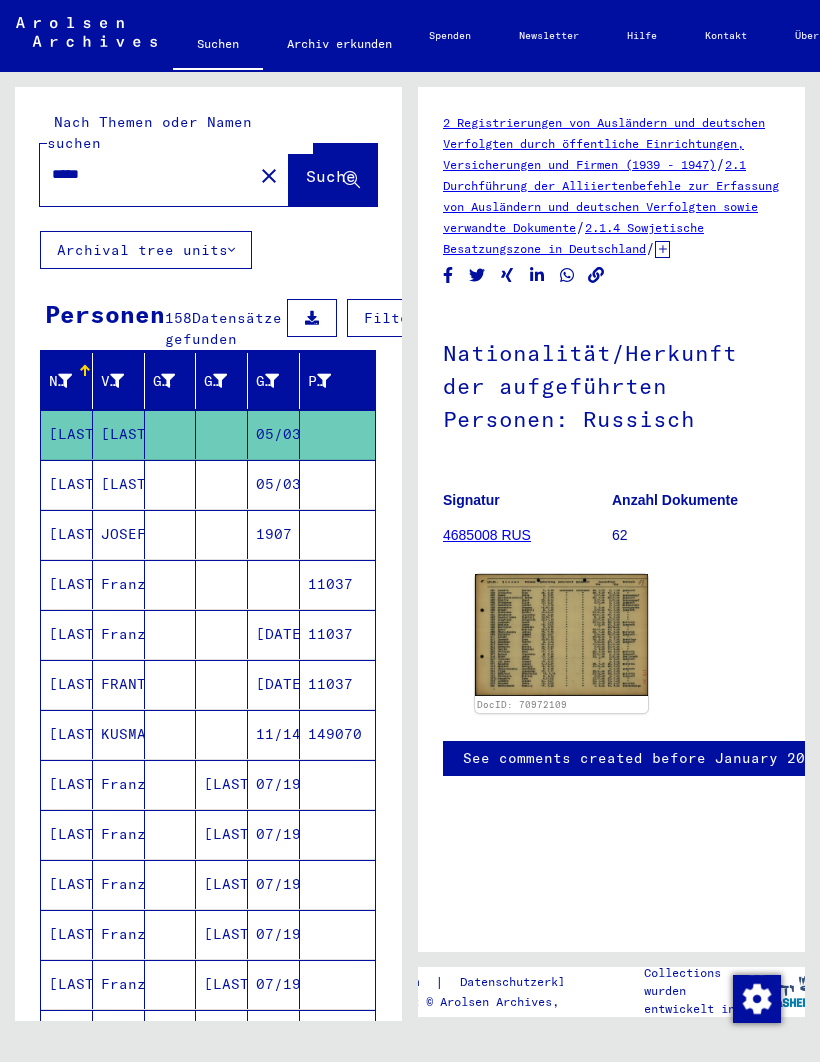 scroll, scrollTop: 0, scrollLeft: 0, axis: both 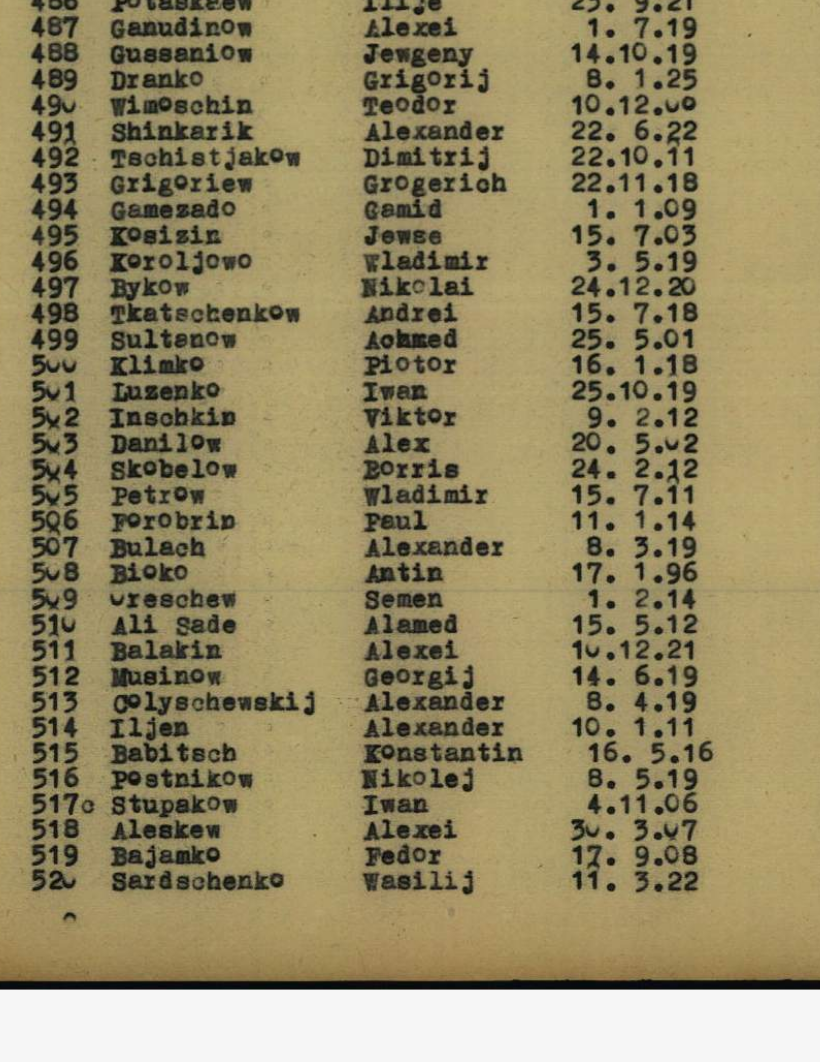 click at bounding box center (410, 471) 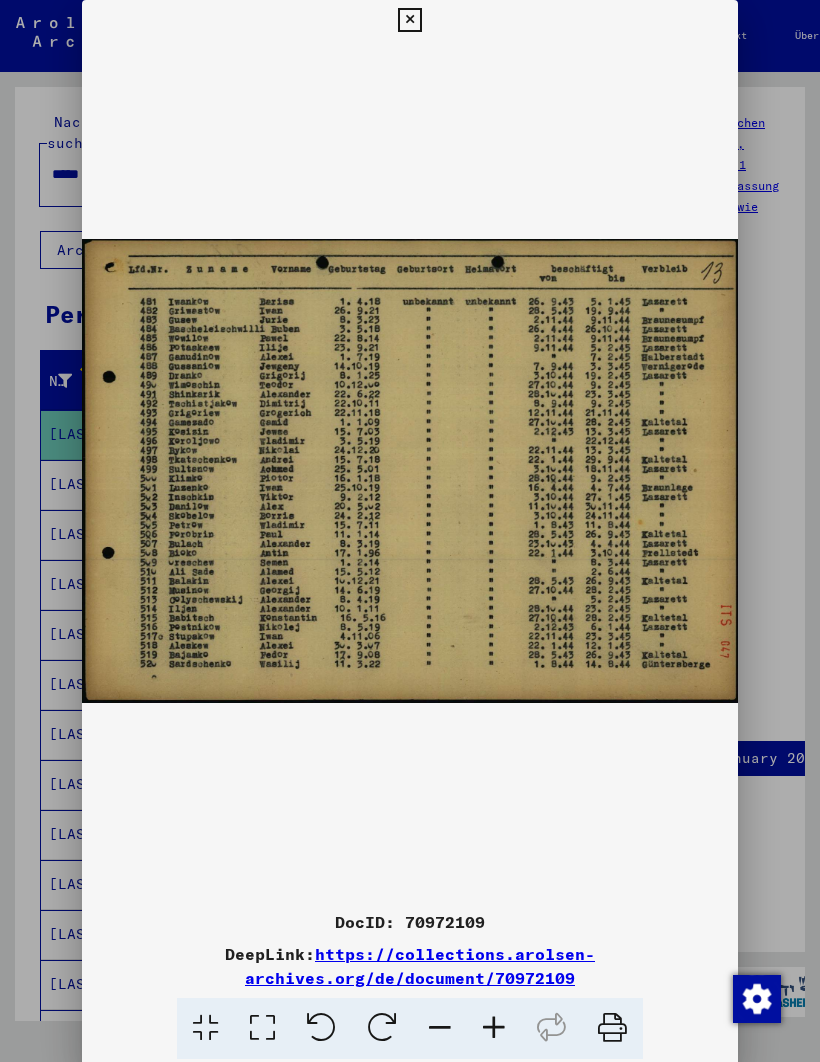 click at bounding box center (409, 20) 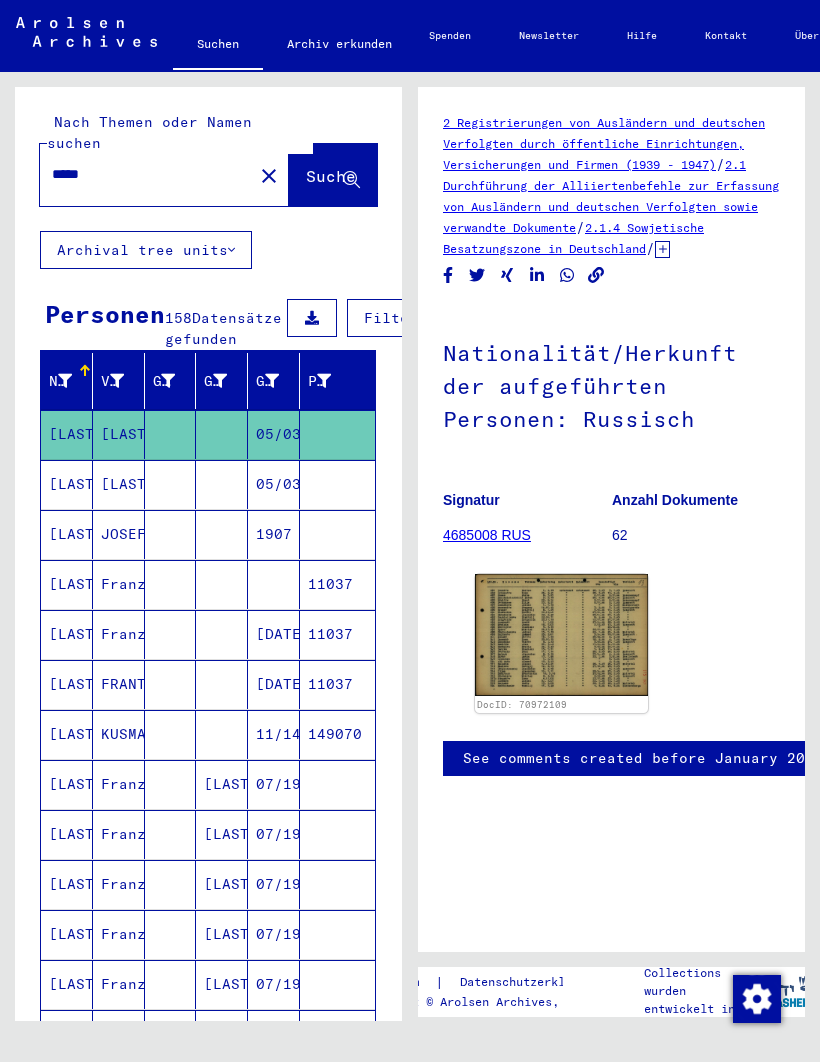 click on "[LAST]" at bounding box center [67, 584] 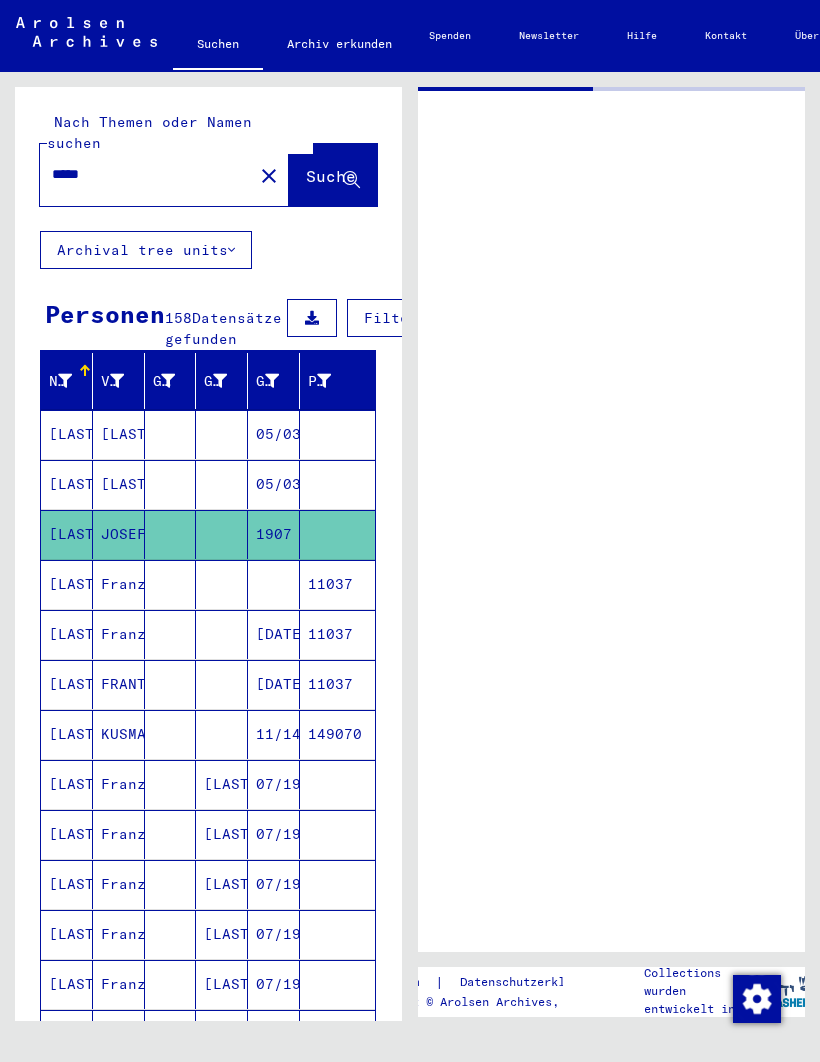 scroll, scrollTop: 0, scrollLeft: 0, axis: both 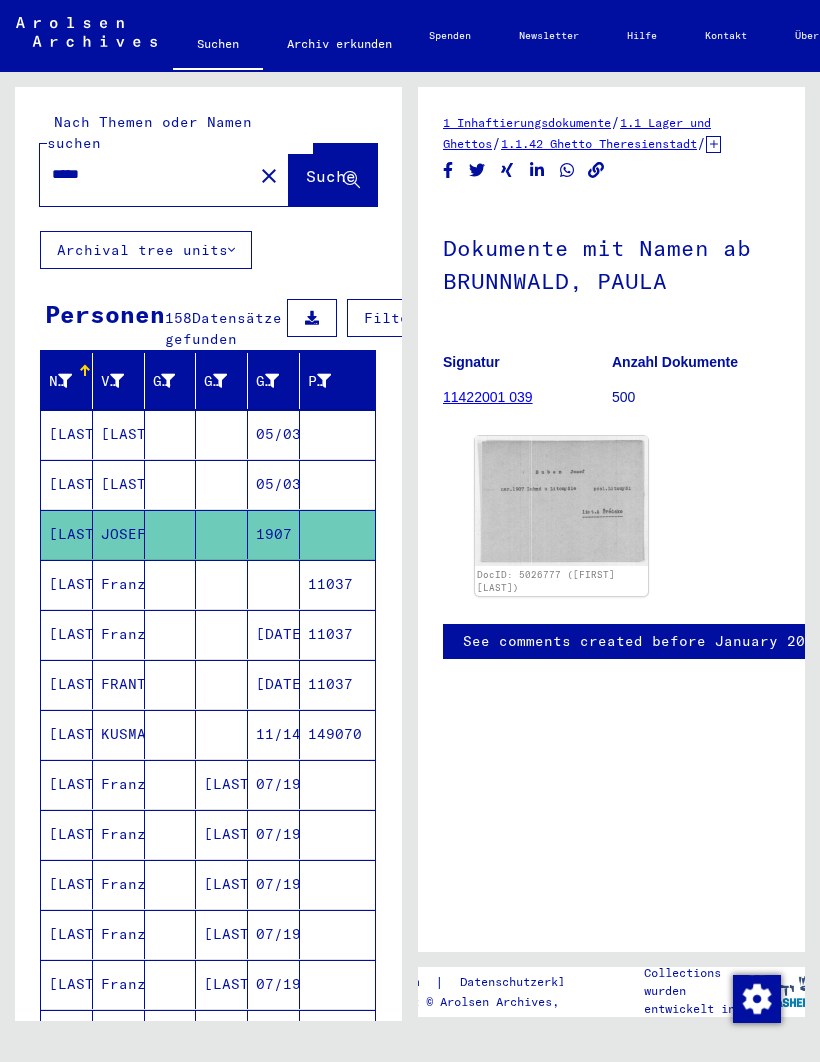 click 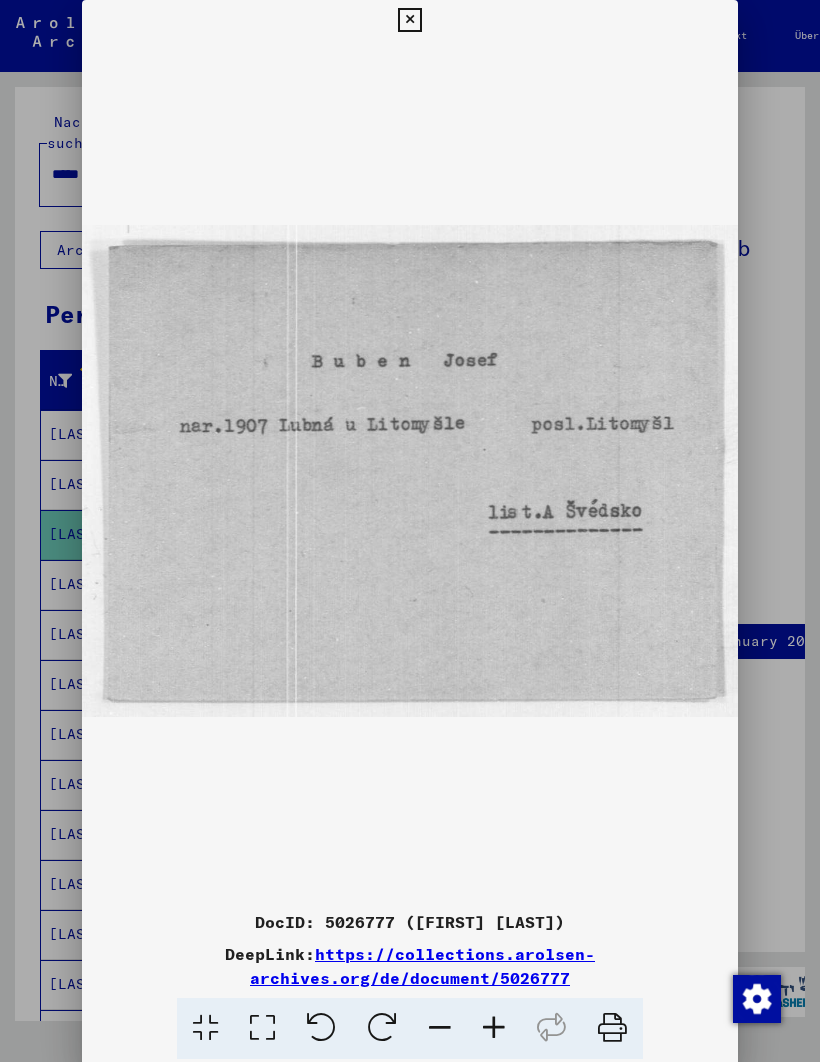 click at bounding box center (410, 531) 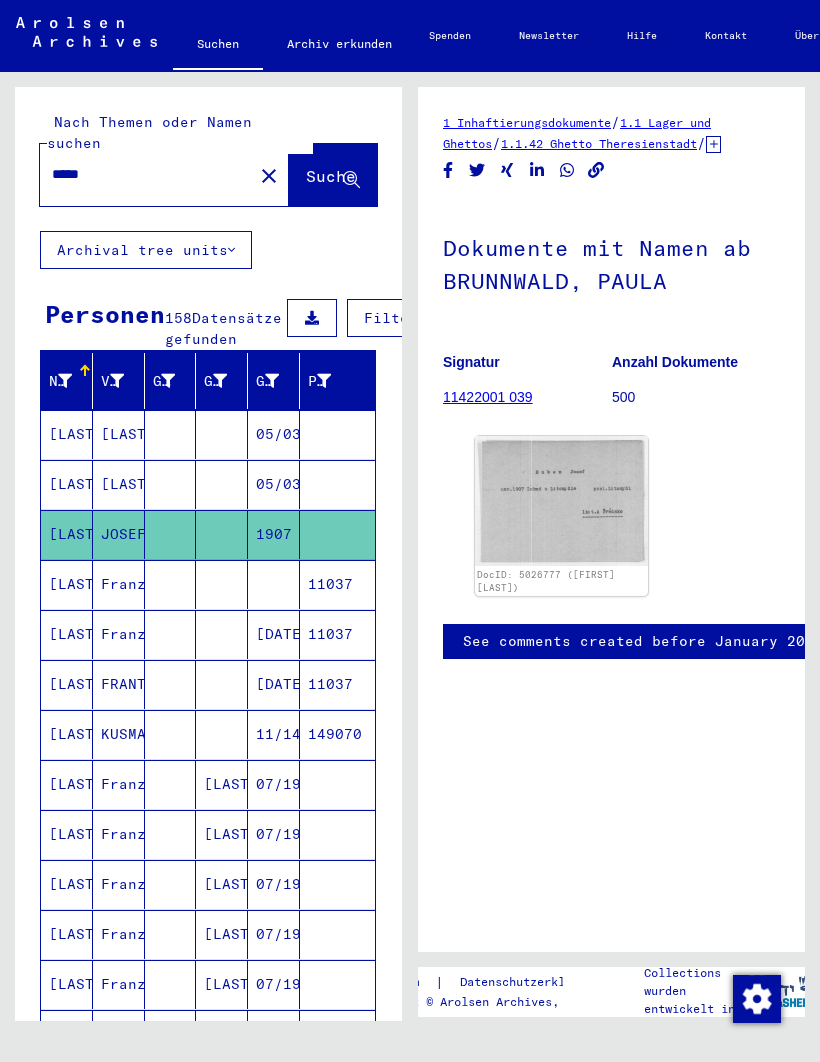click on "[LAST]" at bounding box center (67, 634) 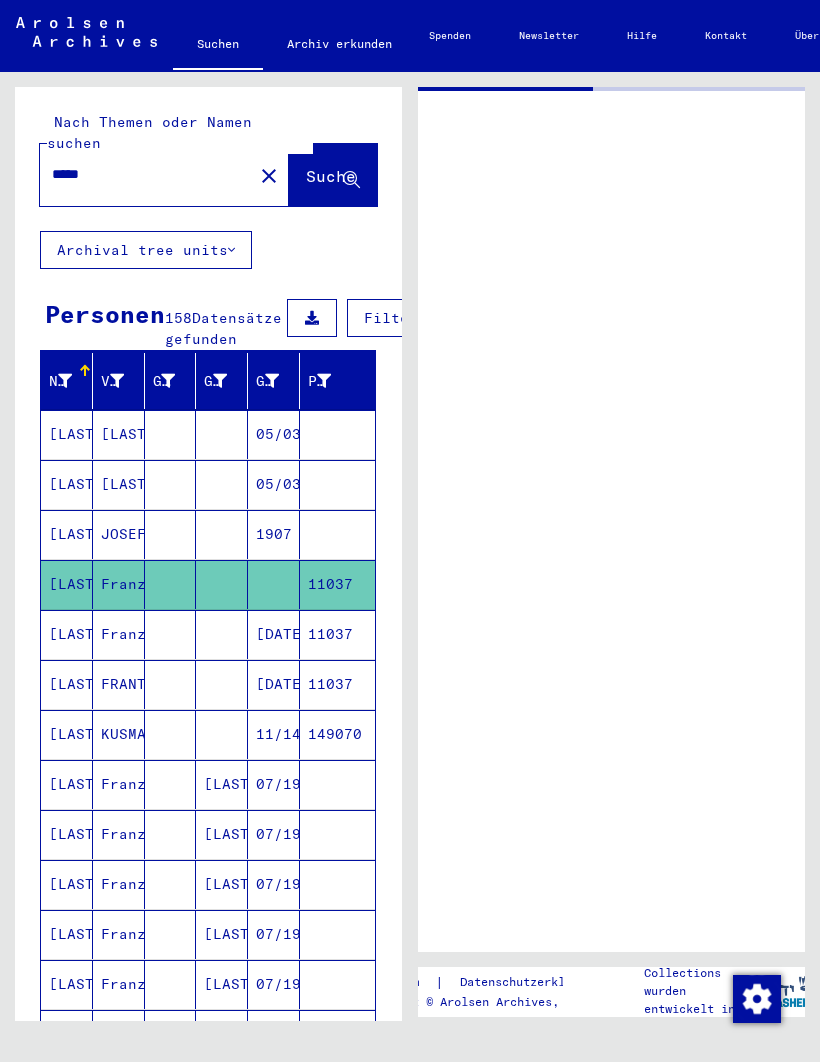 scroll, scrollTop: 0, scrollLeft: 0, axis: both 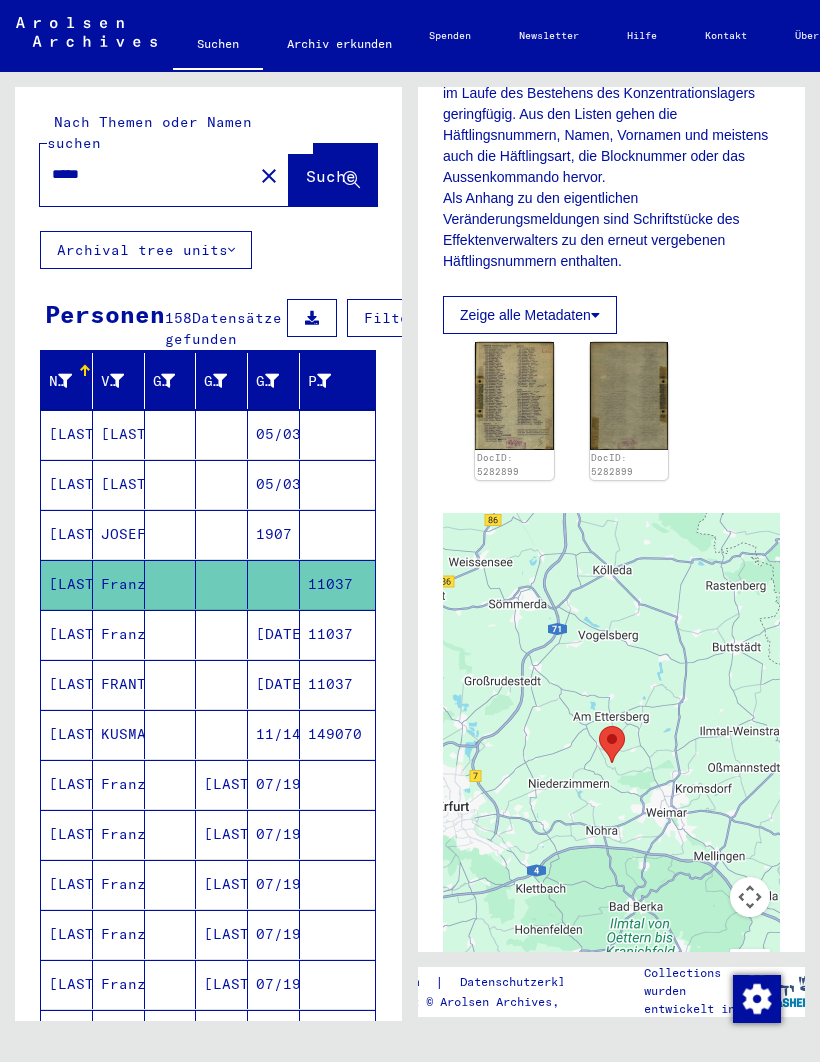 click 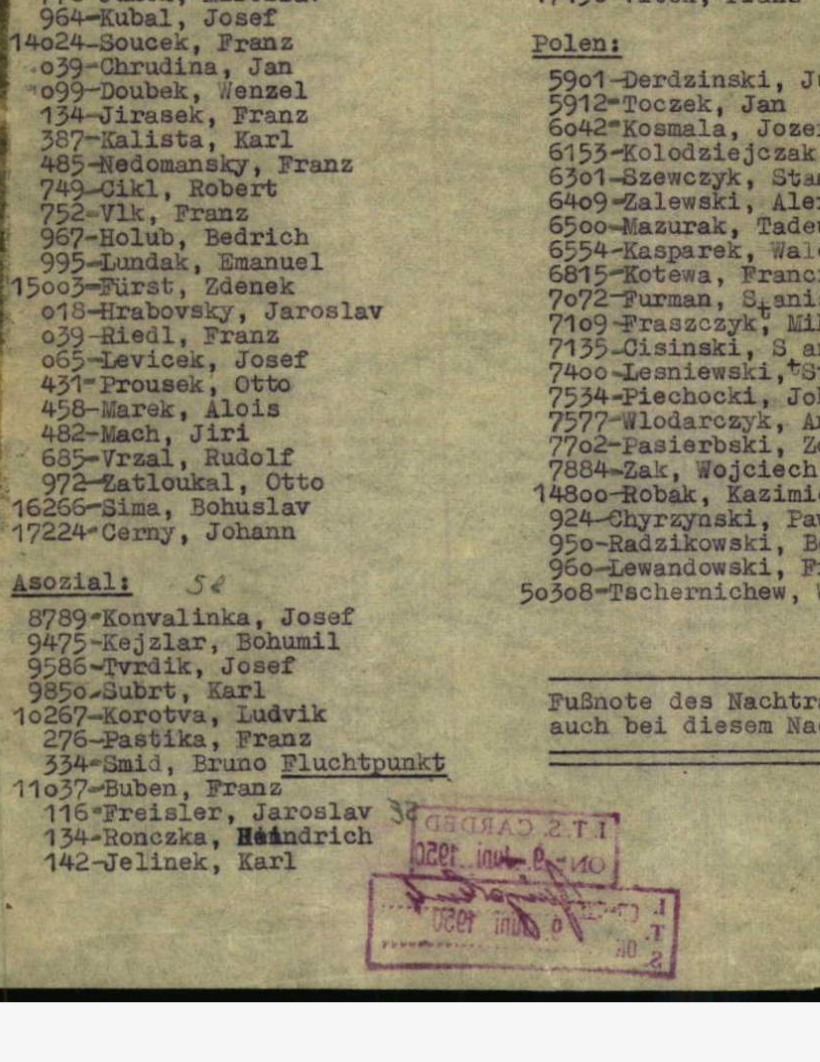 click at bounding box center (410, 471) 